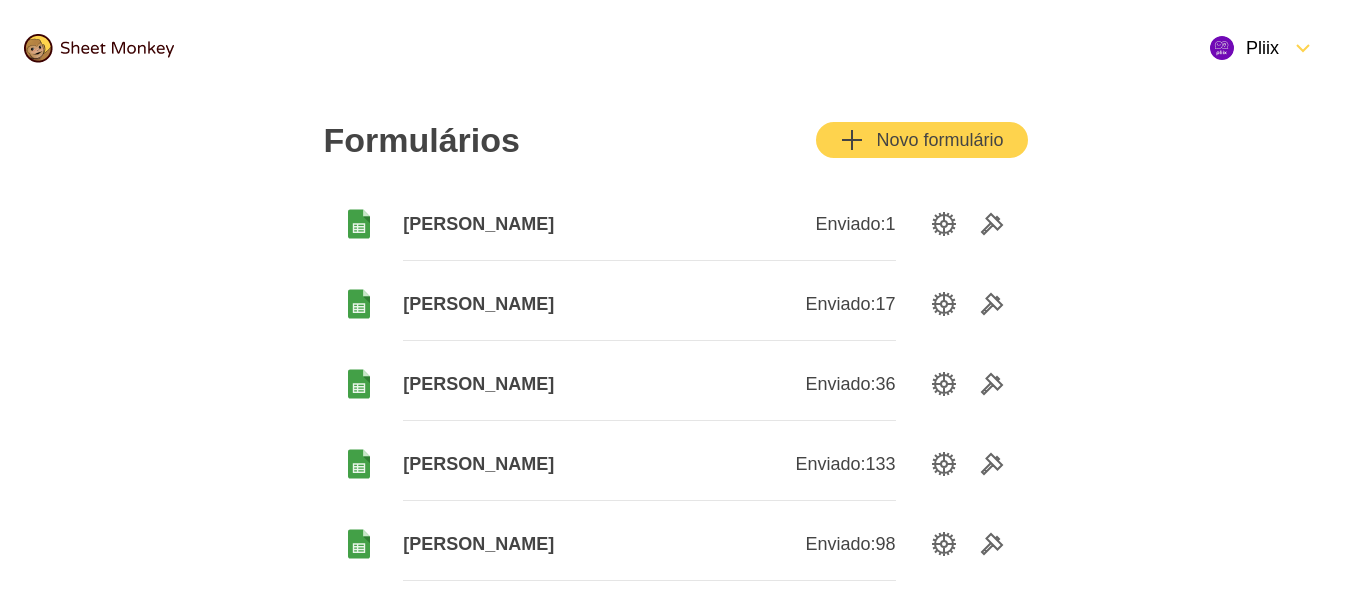 scroll, scrollTop: 100, scrollLeft: 0, axis: vertical 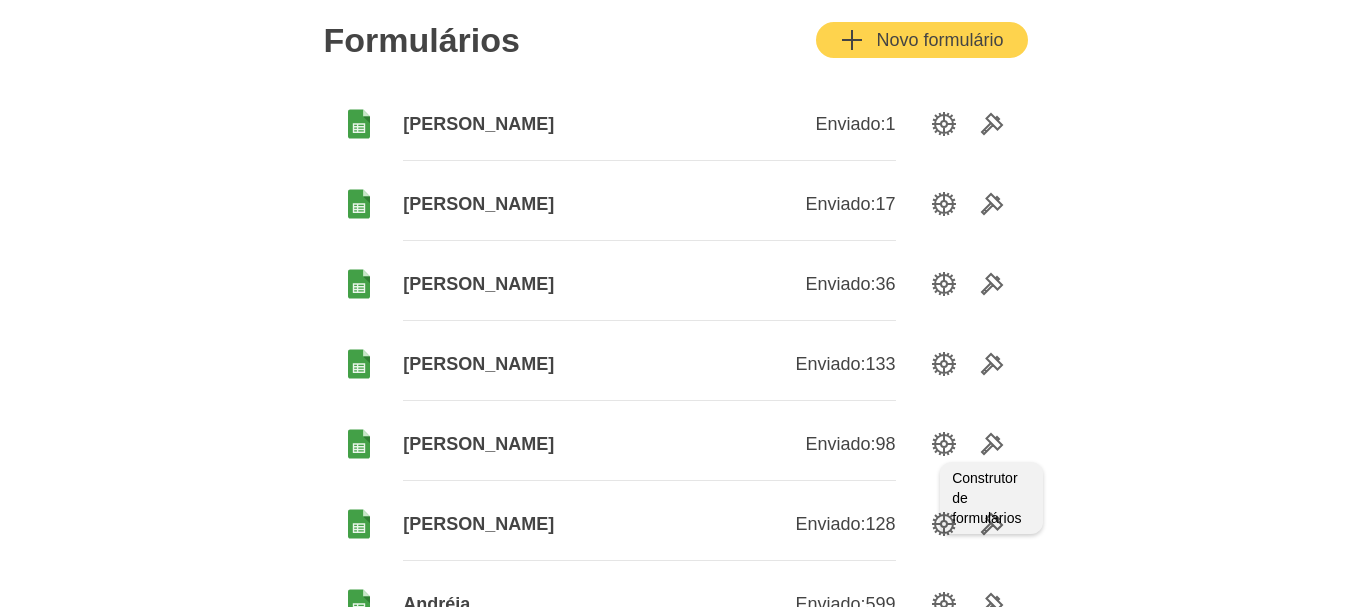 click 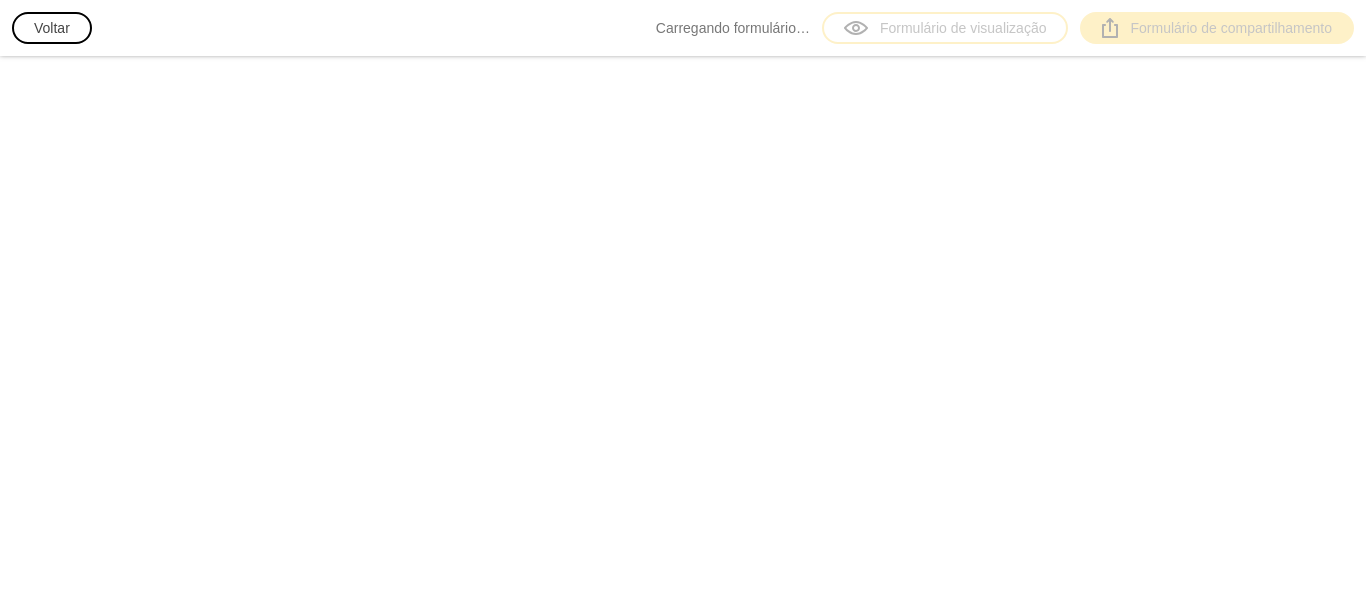 scroll, scrollTop: 0, scrollLeft: 0, axis: both 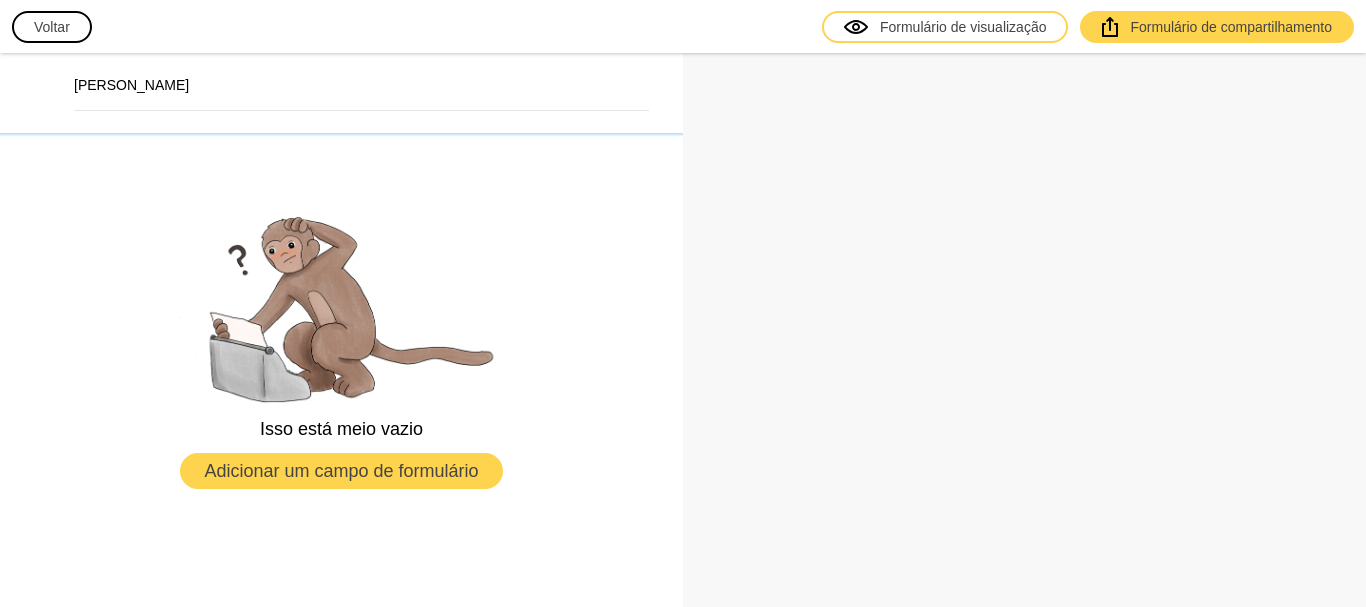 click on "[PERSON_NAME]" at bounding box center (341, 93) 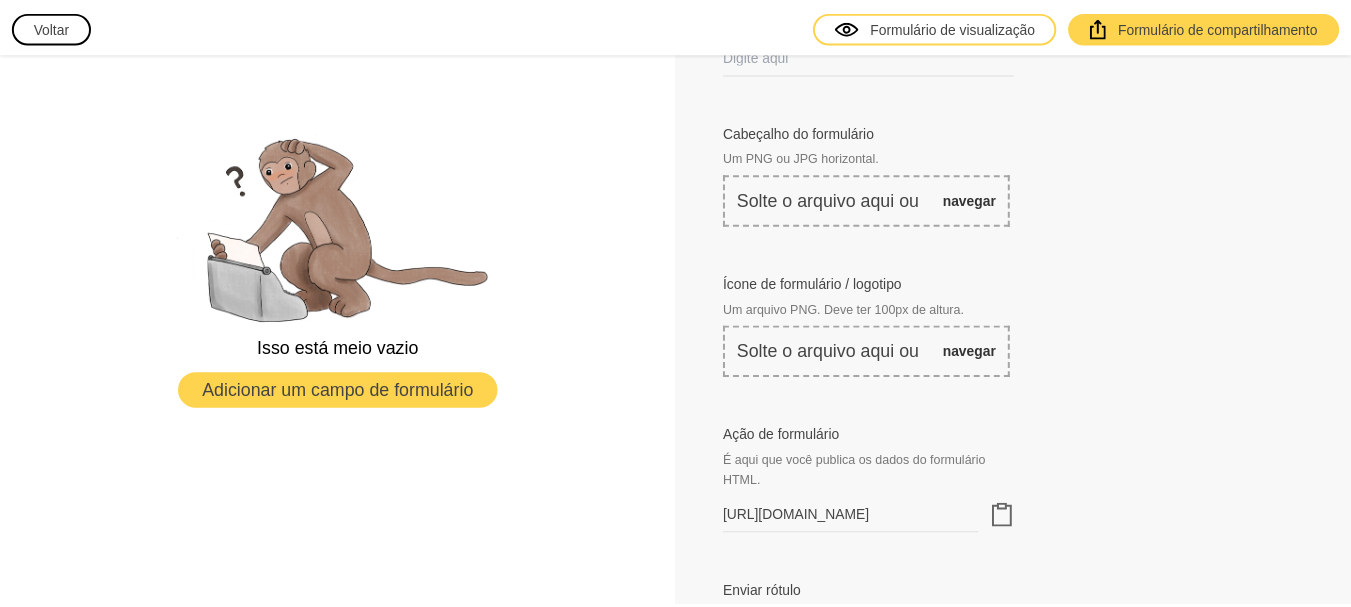 scroll, scrollTop: 500, scrollLeft: 0, axis: vertical 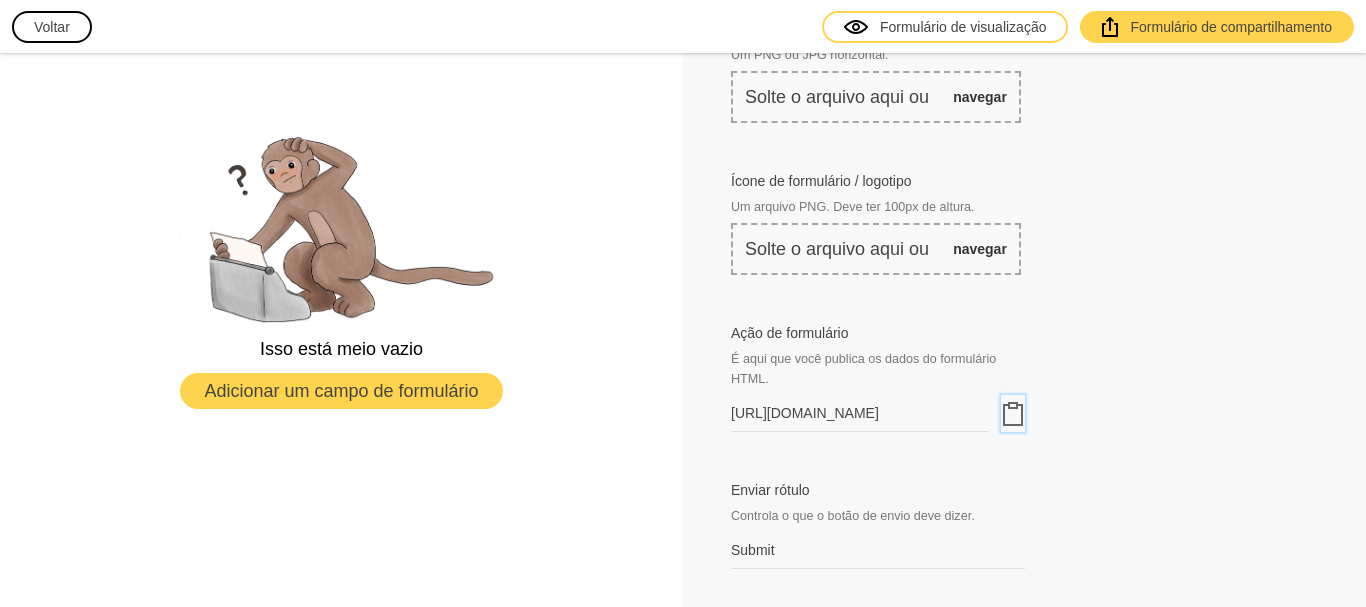 click 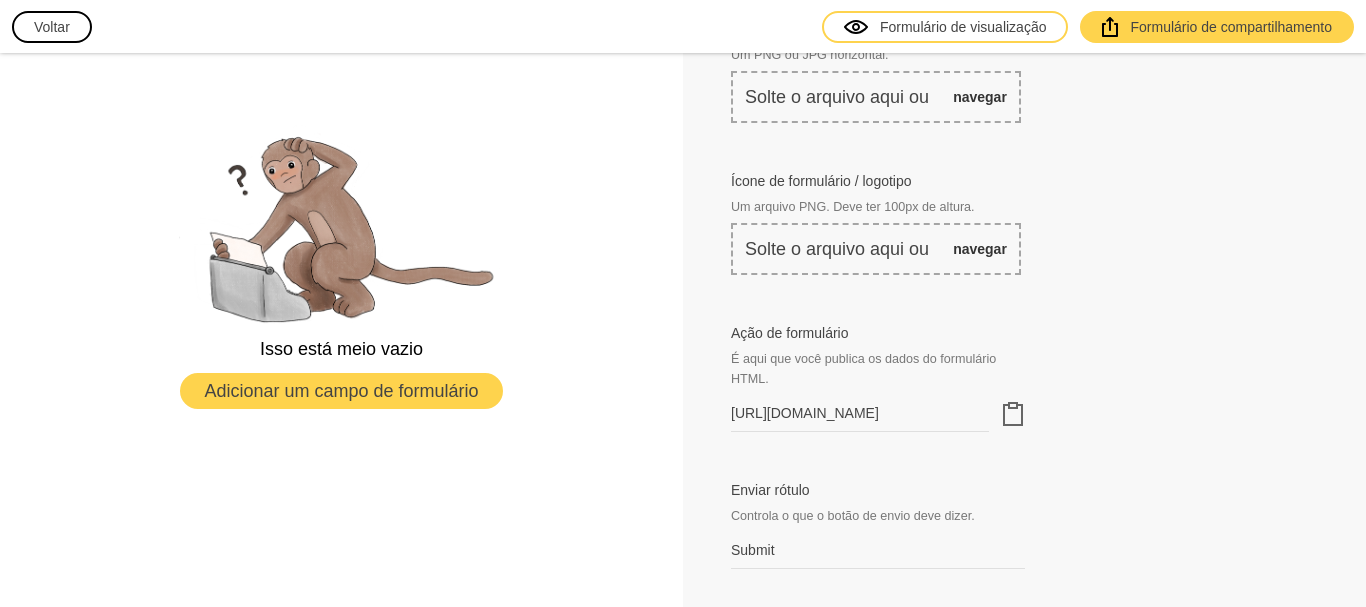 drag, startPoint x: 0, startPoint y: 300, endPoint x: 142, endPoint y: 176, distance: 188.52055 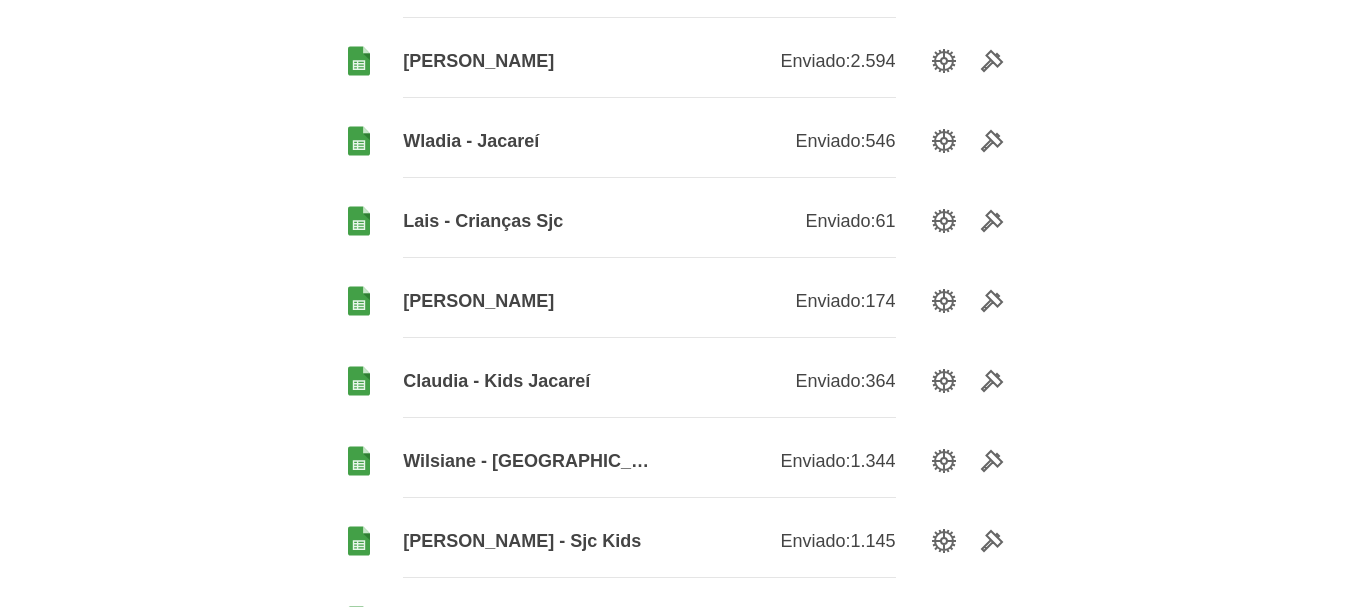 scroll, scrollTop: 1937, scrollLeft: 0, axis: vertical 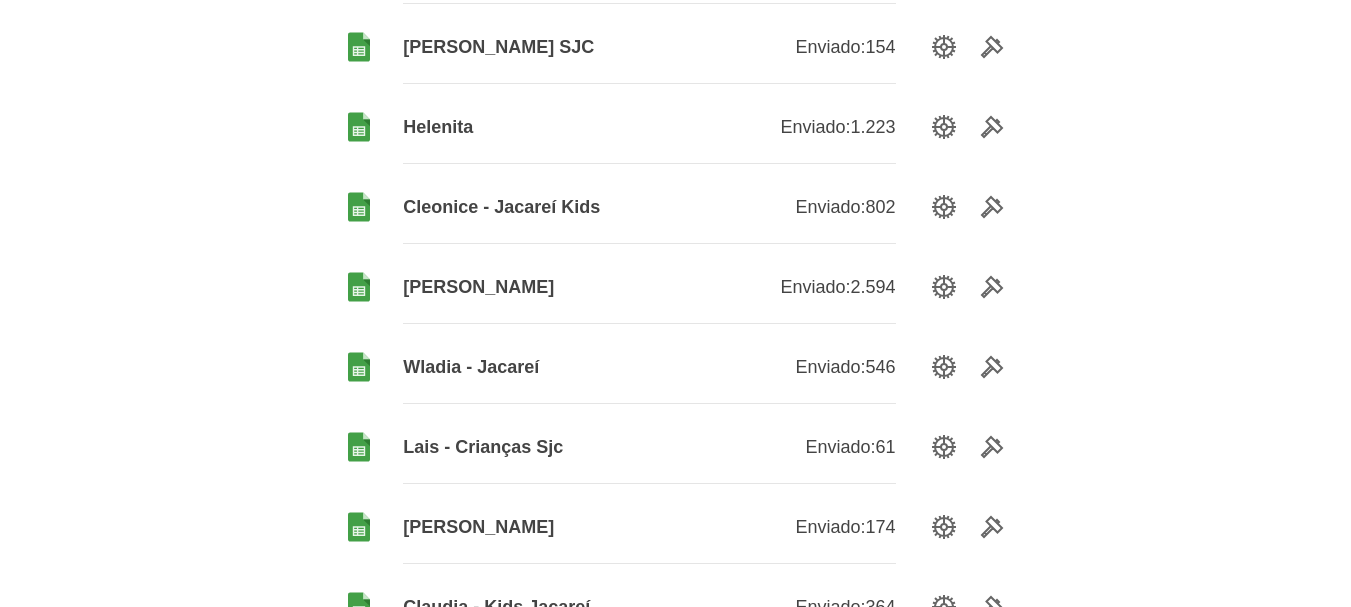 click on "Helenita Enviado:  1.223" at bounding box center [676, 127] 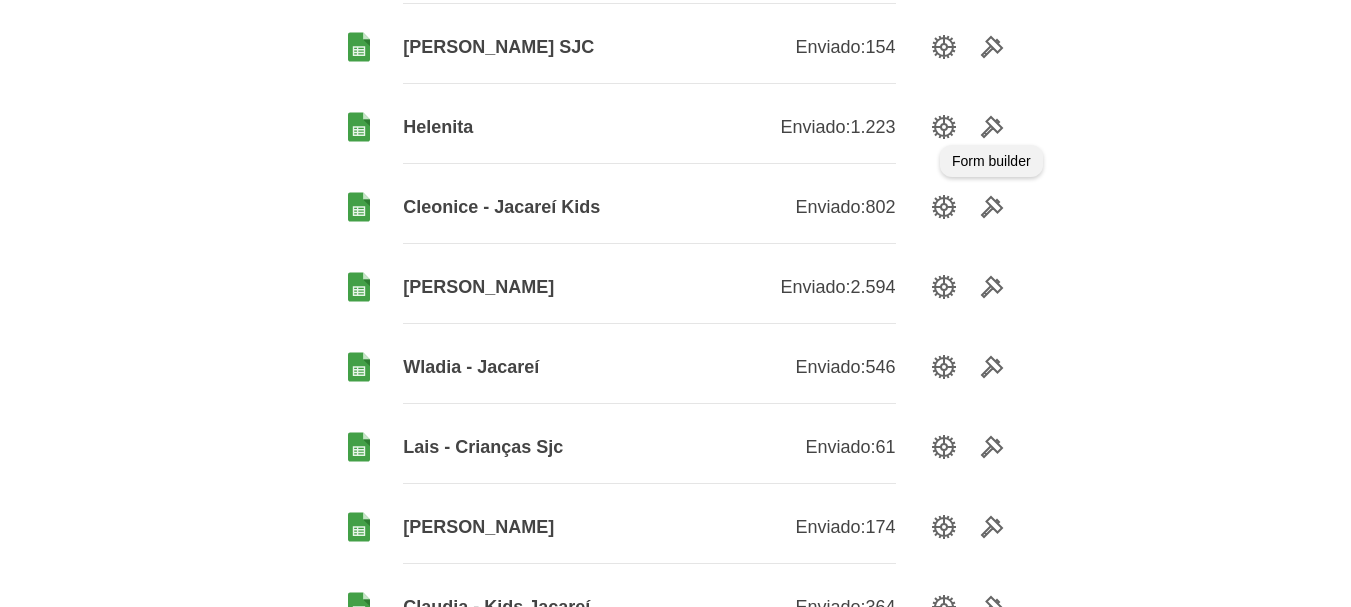 click 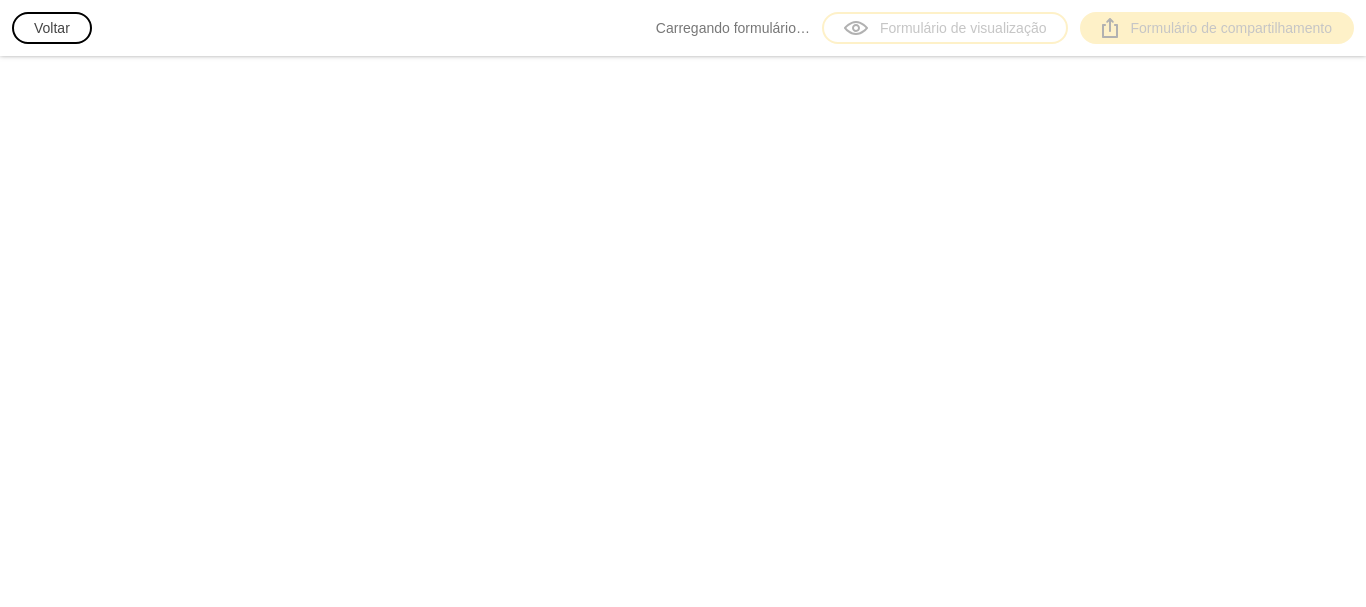 scroll, scrollTop: 0, scrollLeft: 0, axis: both 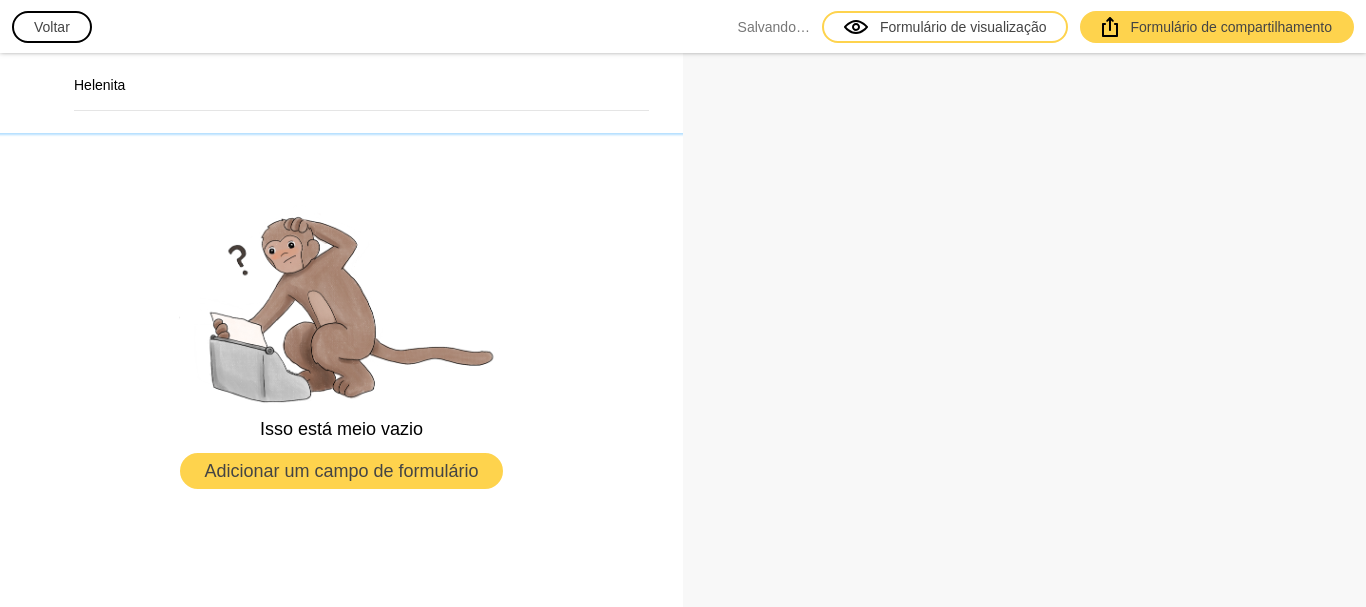click on "Helenita" at bounding box center (361, 85) 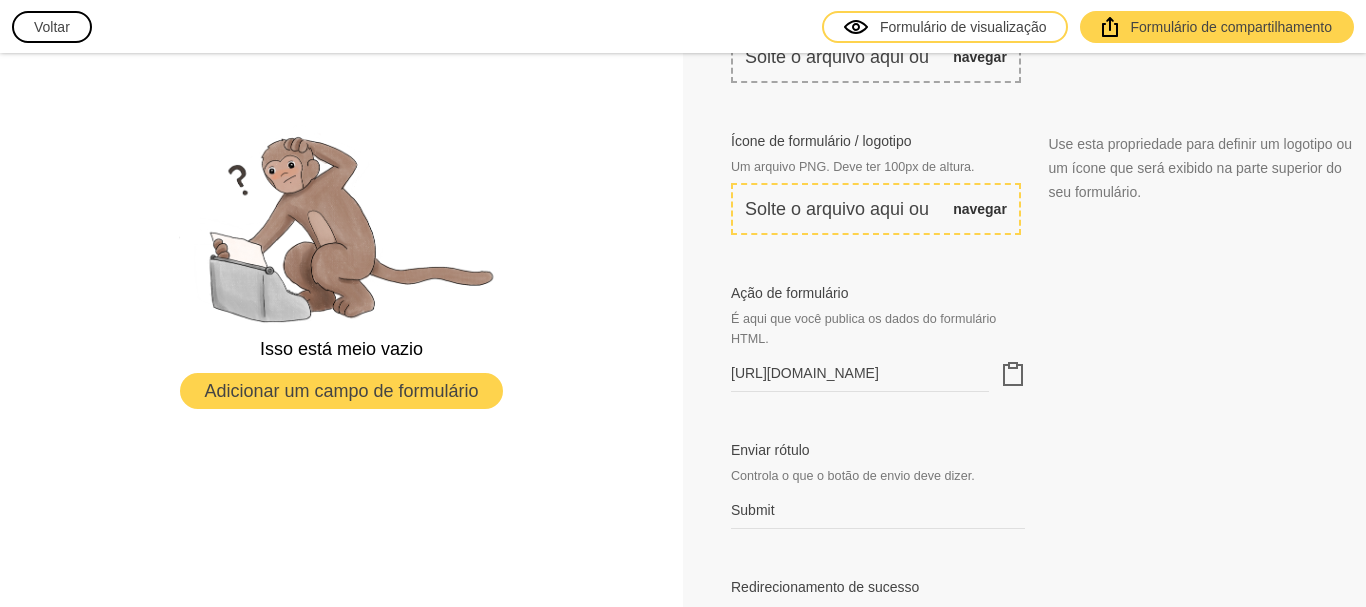 scroll, scrollTop: 600, scrollLeft: 0, axis: vertical 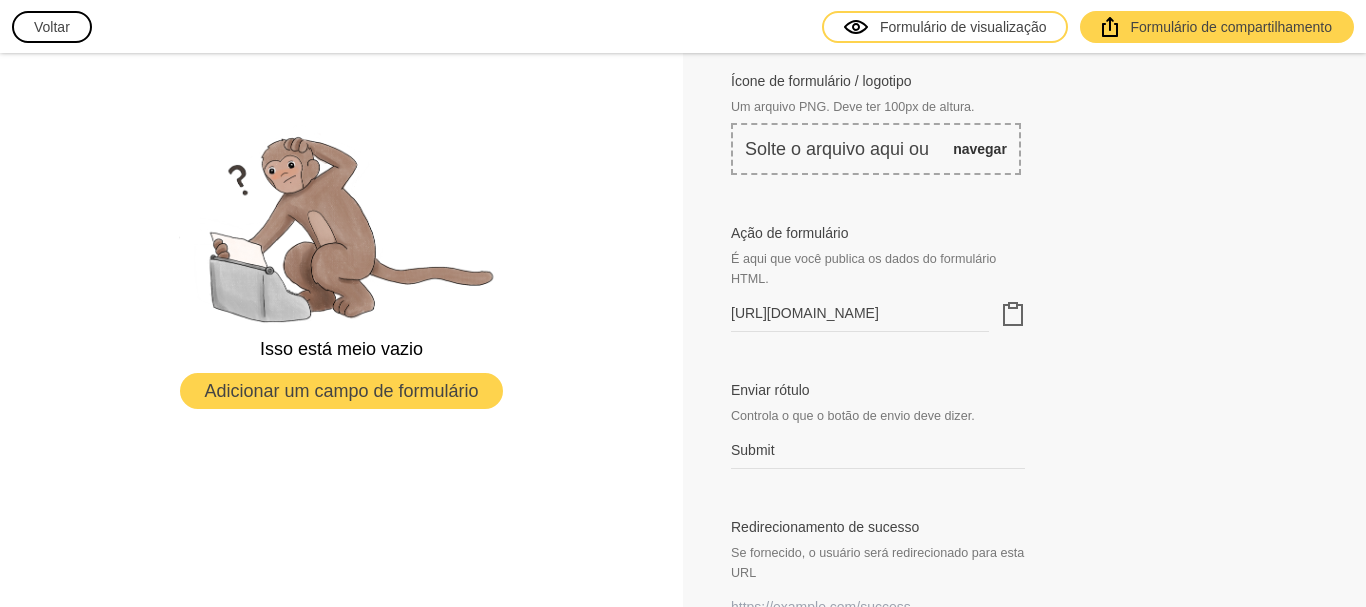 click 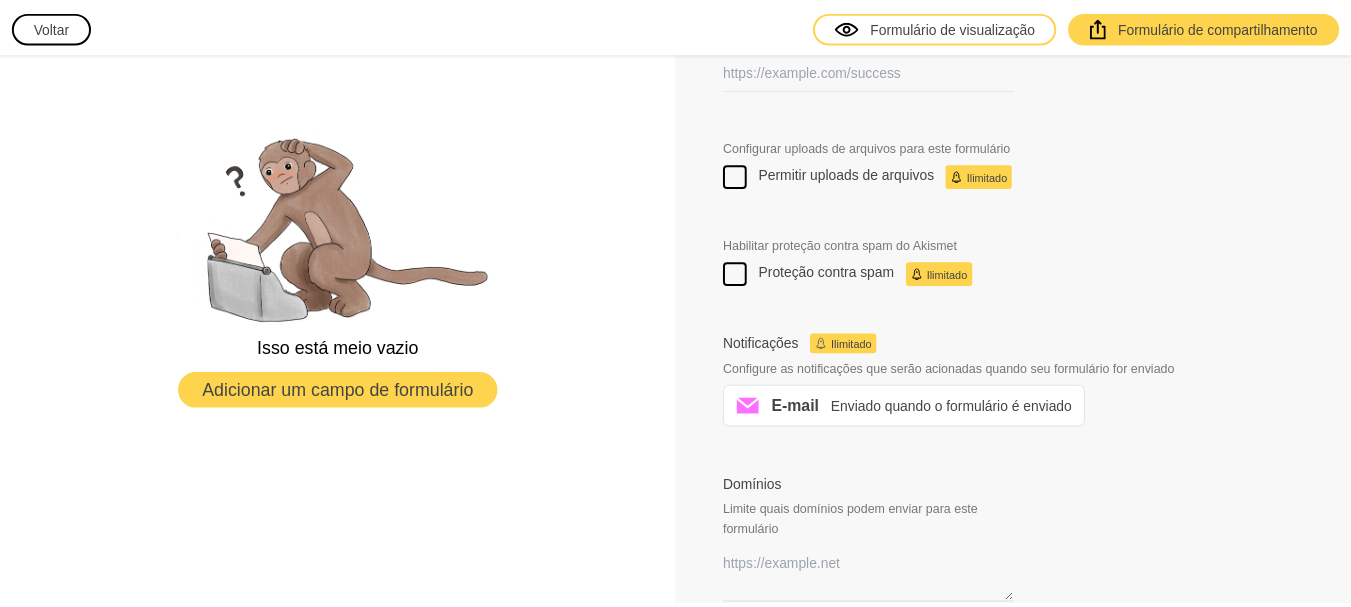 scroll, scrollTop: 866, scrollLeft: 0, axis: vertical 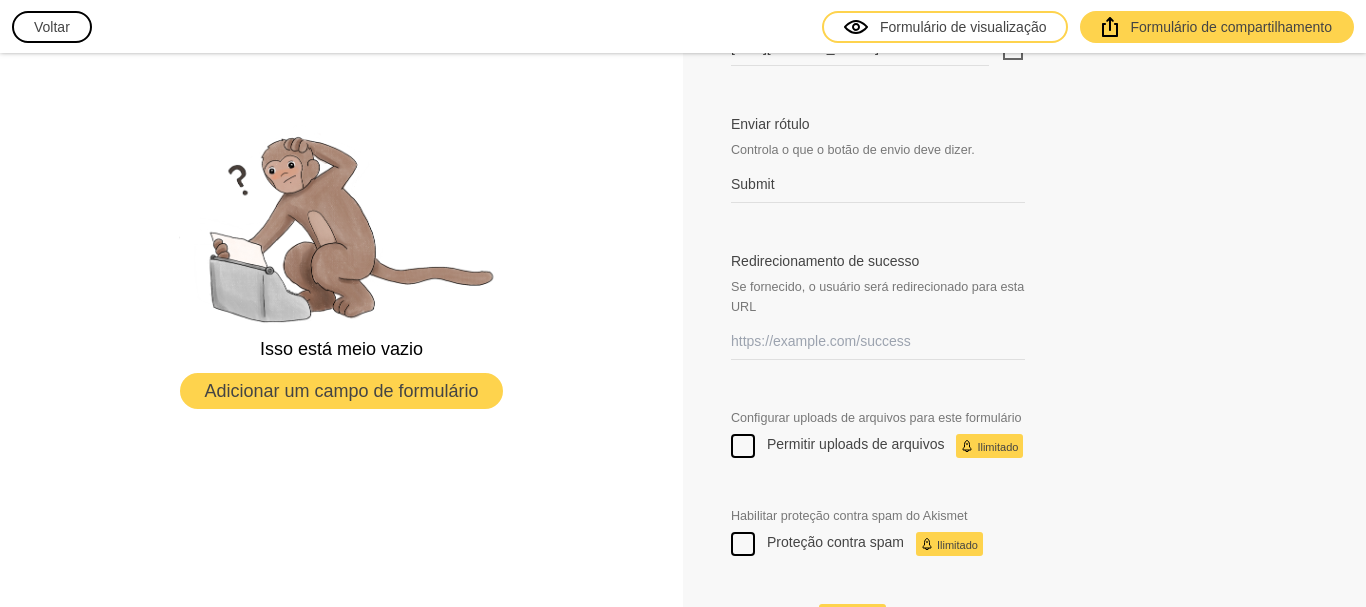 click 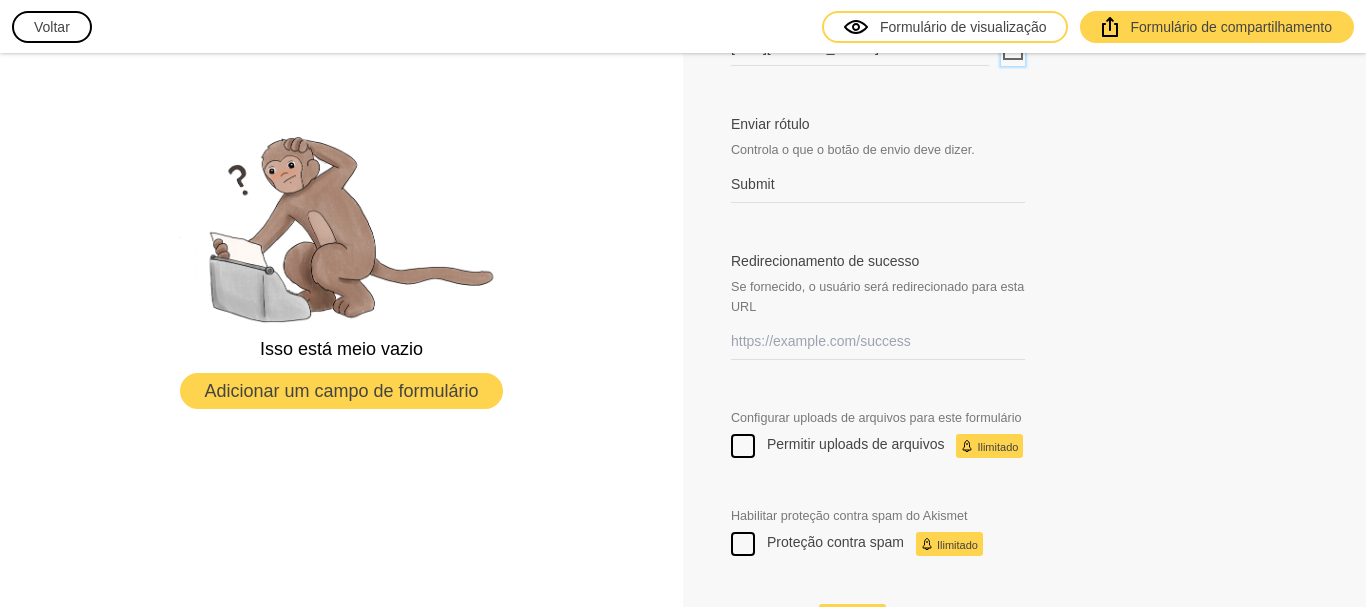 click on "Voltar" at bounding box center [52, 27] 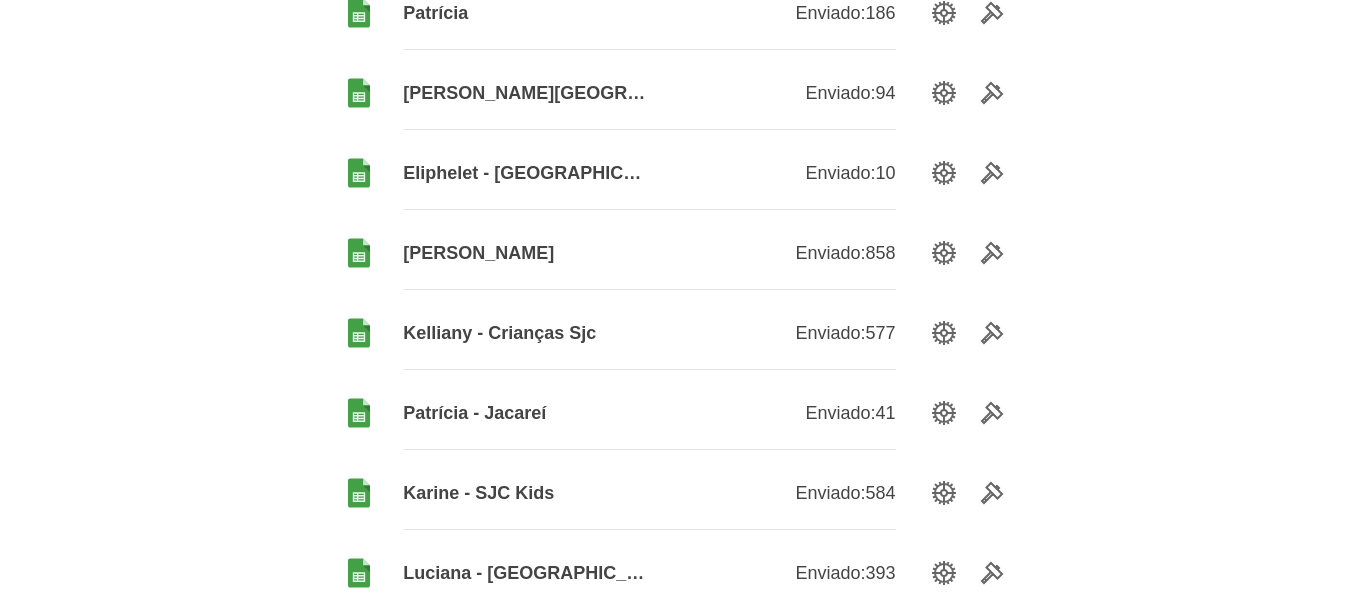 scroll, scrollTop: 3300, scrollLeft: 0, axis: vertical 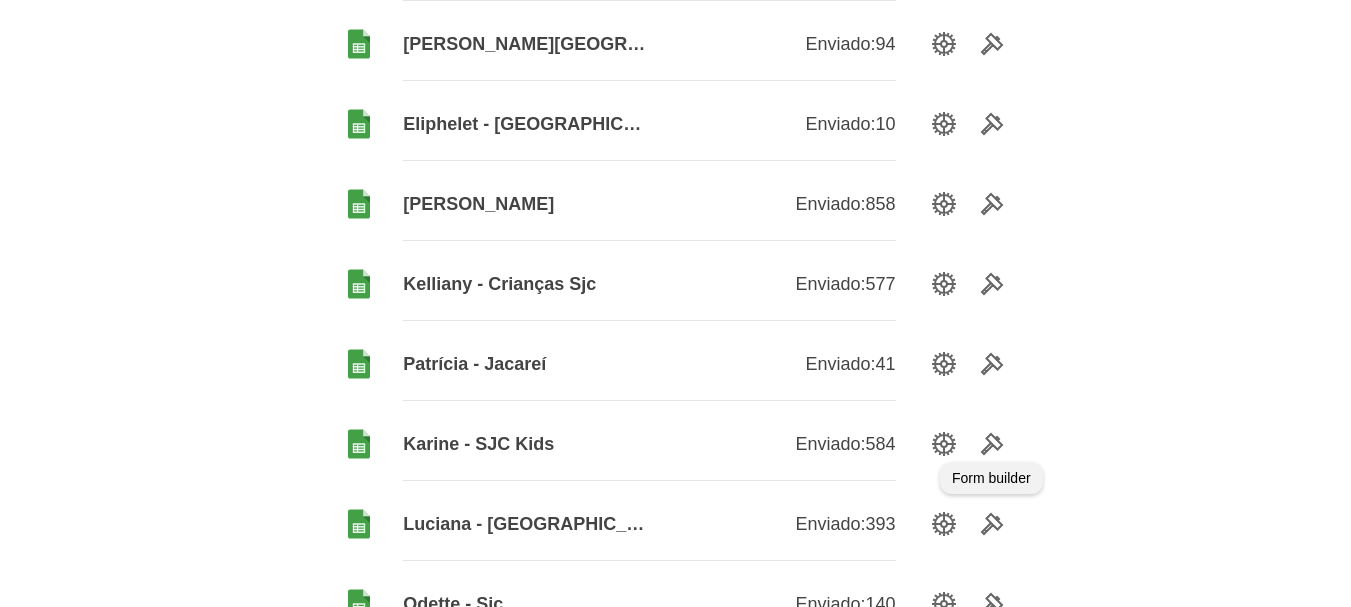 click 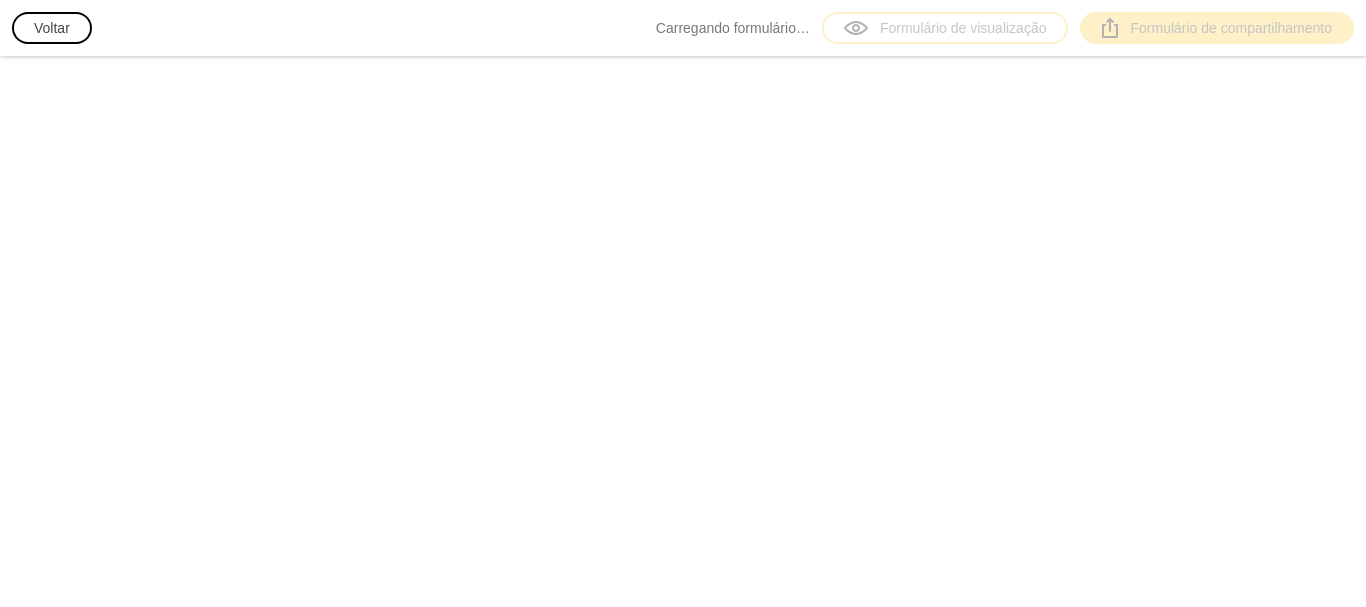 scroll, scrollTop: 0, scrollLeft: 0, axis: both 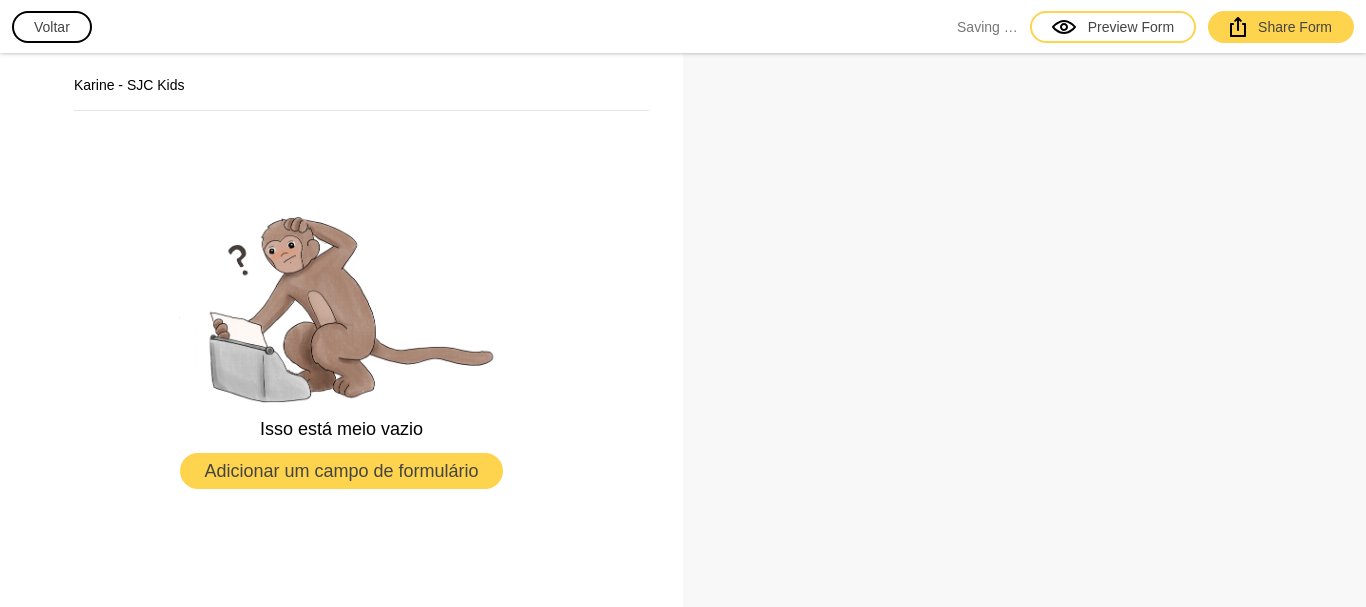 click on "Karine - SJC Kids" at bounding box center (361, 85) 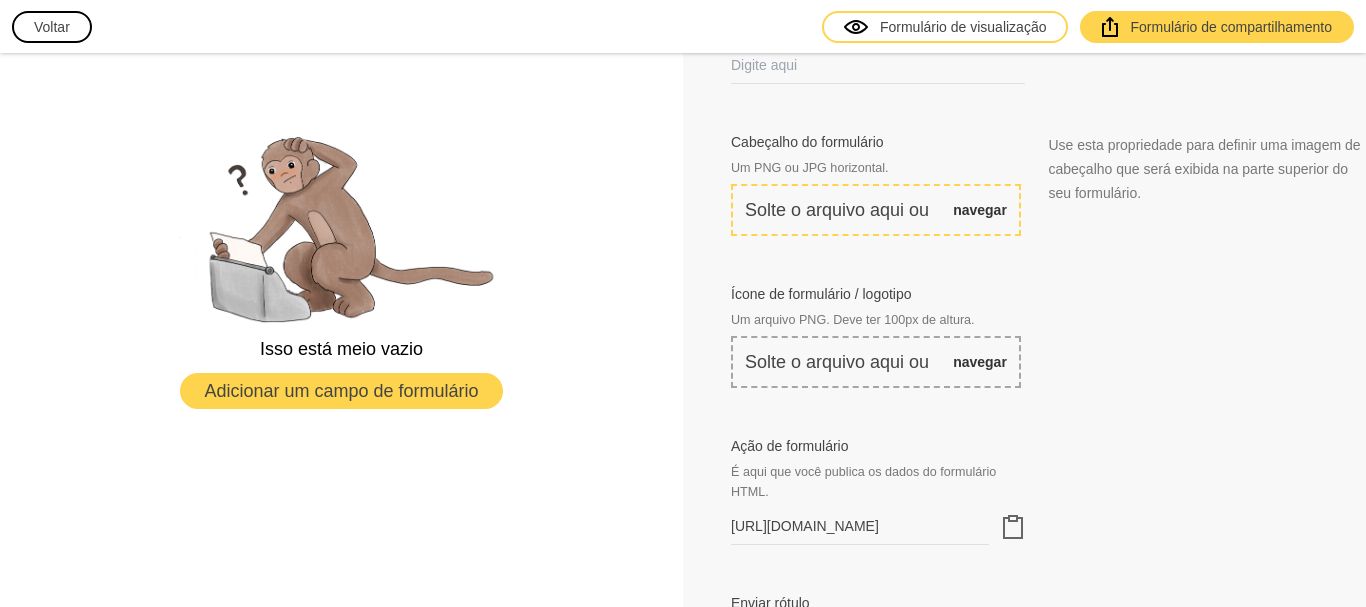scroll, scrollTop: 400, scrollLeft: 0, axis: vertical 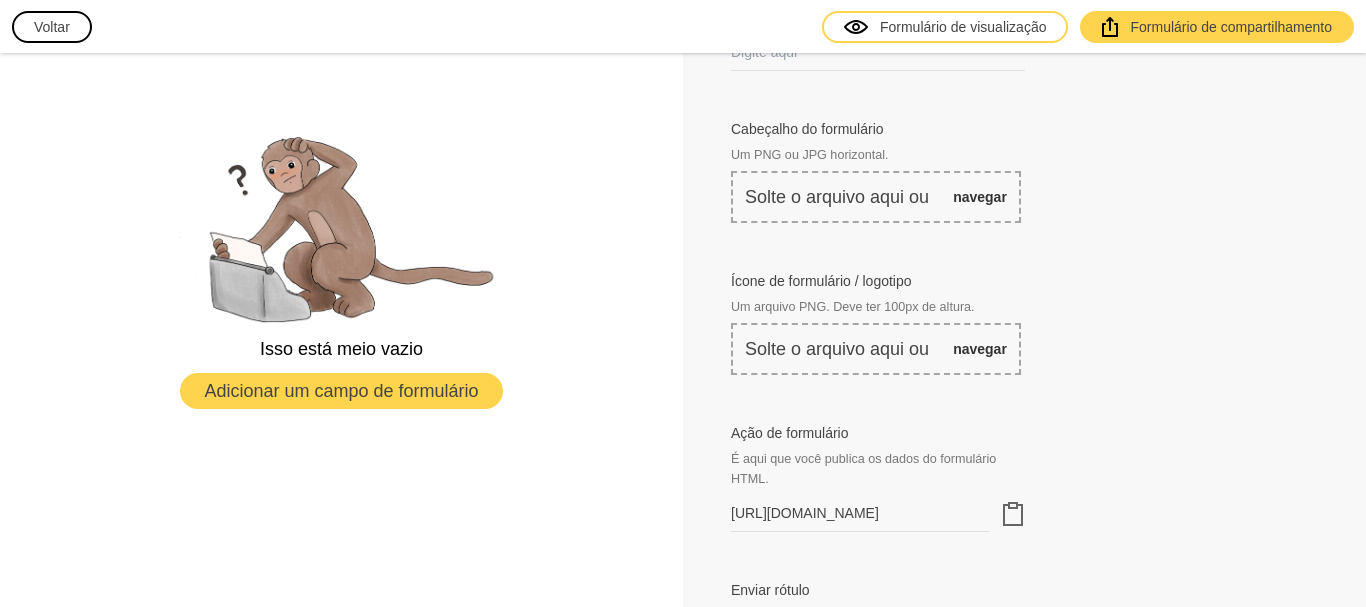 click 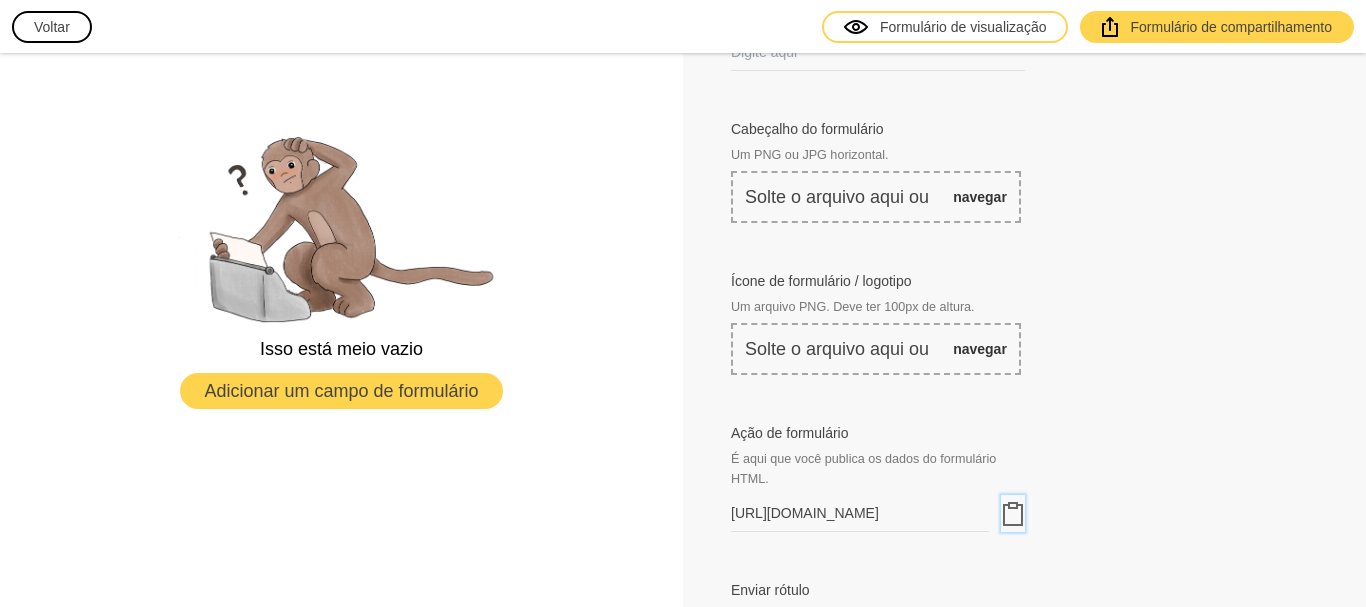 drag, startPoint x: 61, startPoint y: 174, endPoint x: 342, endPoint y: 43, distance: 310.0355 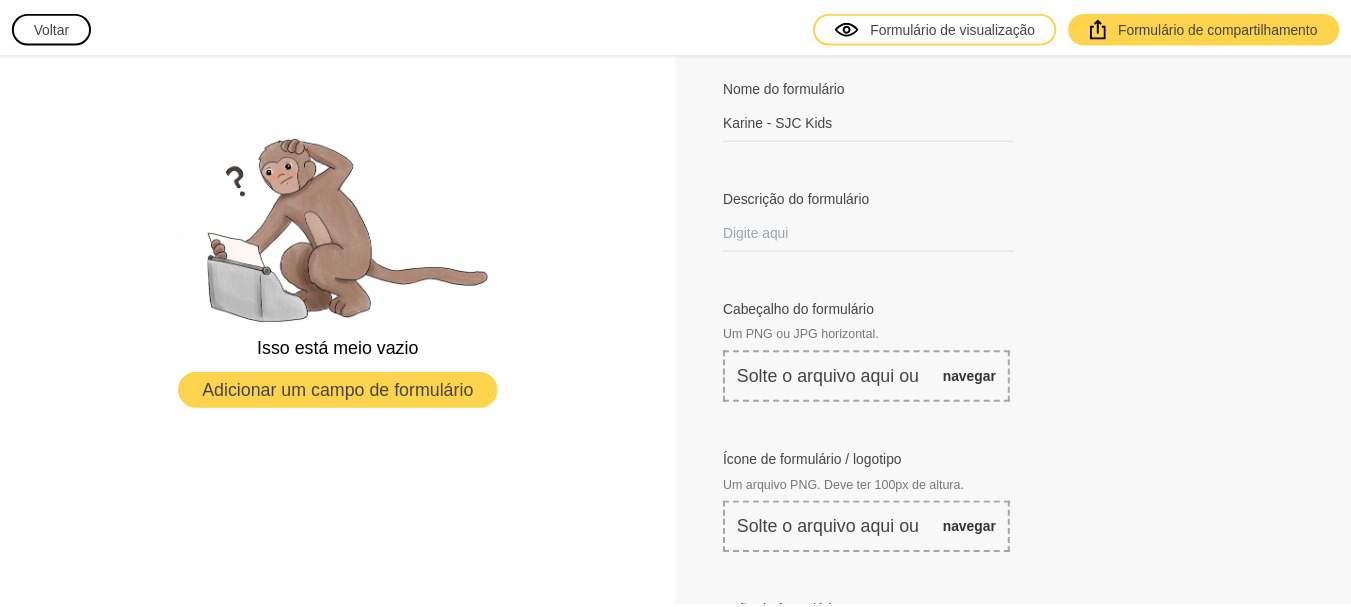 scroll, scrollTop: 0, scrollLeft: 0, axis: both 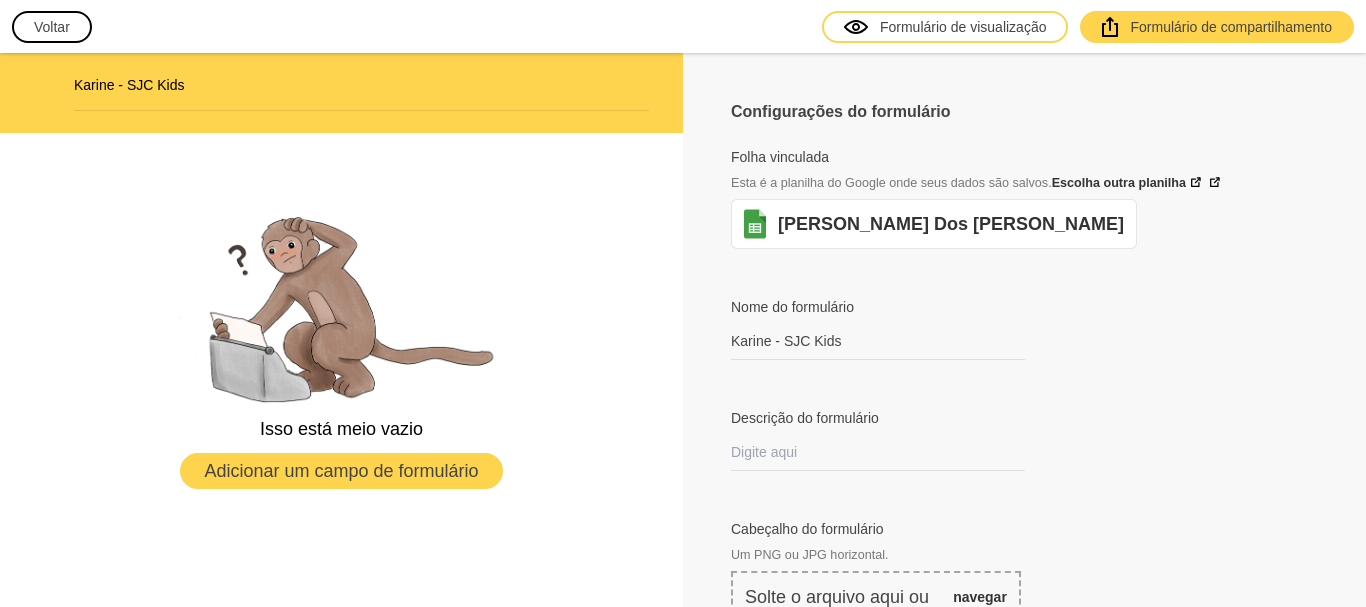 click on "Voltar" at bounding box center (52, 27) 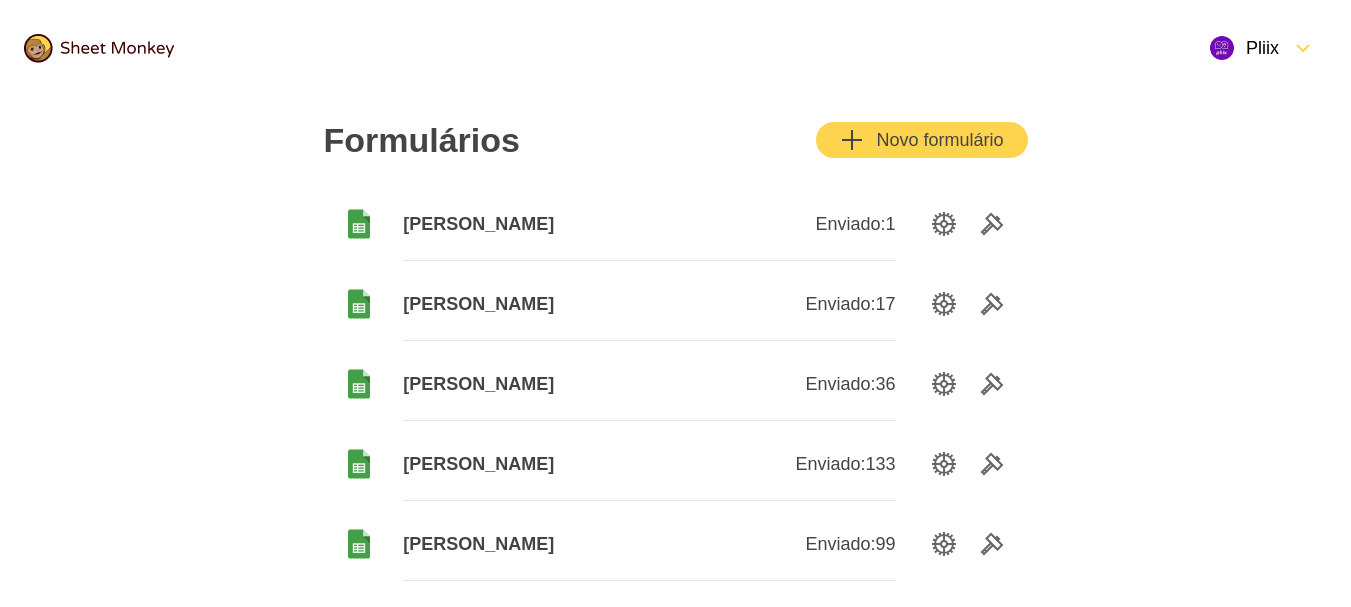 click on "Formulários Novo formulário Érika Enviado:  1 Mônica Enviado:  17 Marina Nunes Enviado:  36 Karen Enviado:  133 Giovanna Enviado:  99 Keyla Enviado:  128 Andréia Enviado:  605 Regina Enviado:  20 Joyce Enviado:  2 Cecília Enviado:  83 Ana Rosa Enviado:  2 Anny - Uberlândia Enviado:  6 Cláudia - Cuidados Enviado:  185 Ana Laura - Kids Sjc Enviado:  335 Eleonoro Teodoro Enviado:  266 Eliane - Jacareí Enviado:  311 Yara - Crianças Sjc Enviado:  918 Clara - Crianças Sjc Enviado:  495 Natália - Crianças Sjc Enviado:  470 Débora - Alphaville Enviado:  298 Elaine - Uberlândia Enviado:  92 Vânia - Uberlândia Enviado:  165 Mariana - Crianças SJC Enviado:  154 Helenita Enviado:  1.225 Cleonice - Jacareí Kids Enviado:  802 Luciene Piovesan Enviado:  2.594 Wladia - Jacareí Enviado:  546 Lais - Crianças Sjc Enviado:  61 Fernanda Enviado:  174 Claudia - Kids Jacareí Enviado:  364 Wilsiane - Uberlândia Enviado:  1.344 Shirley - Sjc Kids Enviado:  1.145 Otília Enviado:  517 Maria Lúcia - Sjc 1.050 45" at bounding box center [675, 2164] 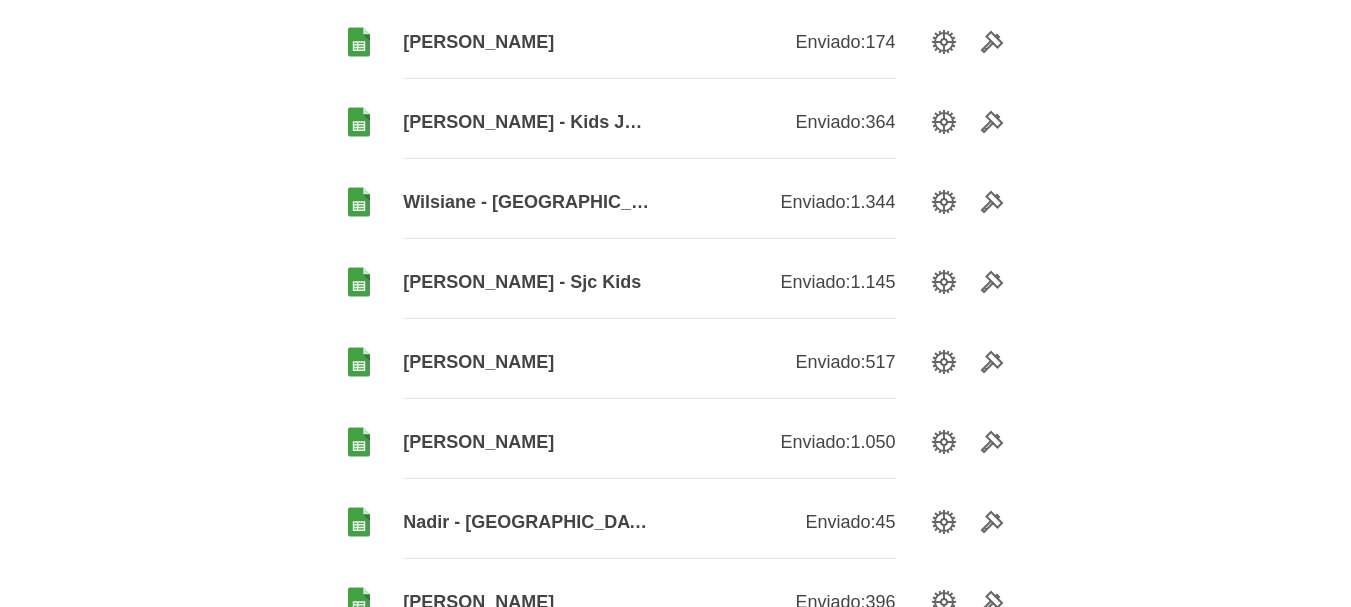 scroll, scrollTop: 2500, scrollLeft: 0, axis: vertical 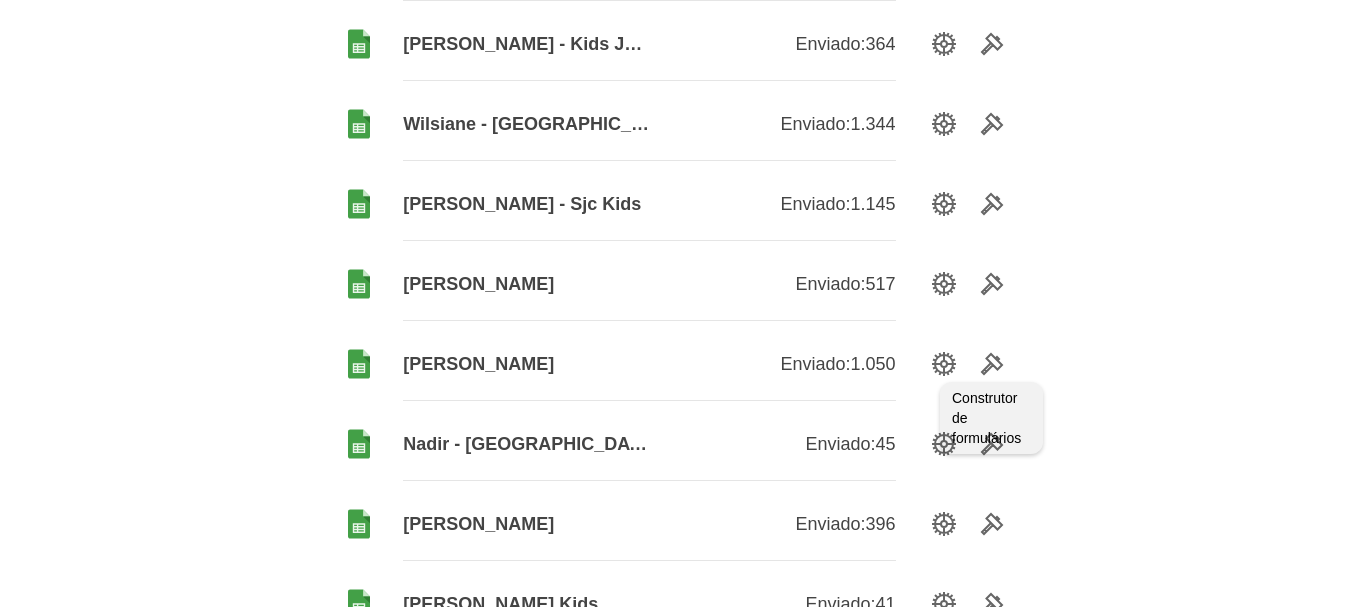 click 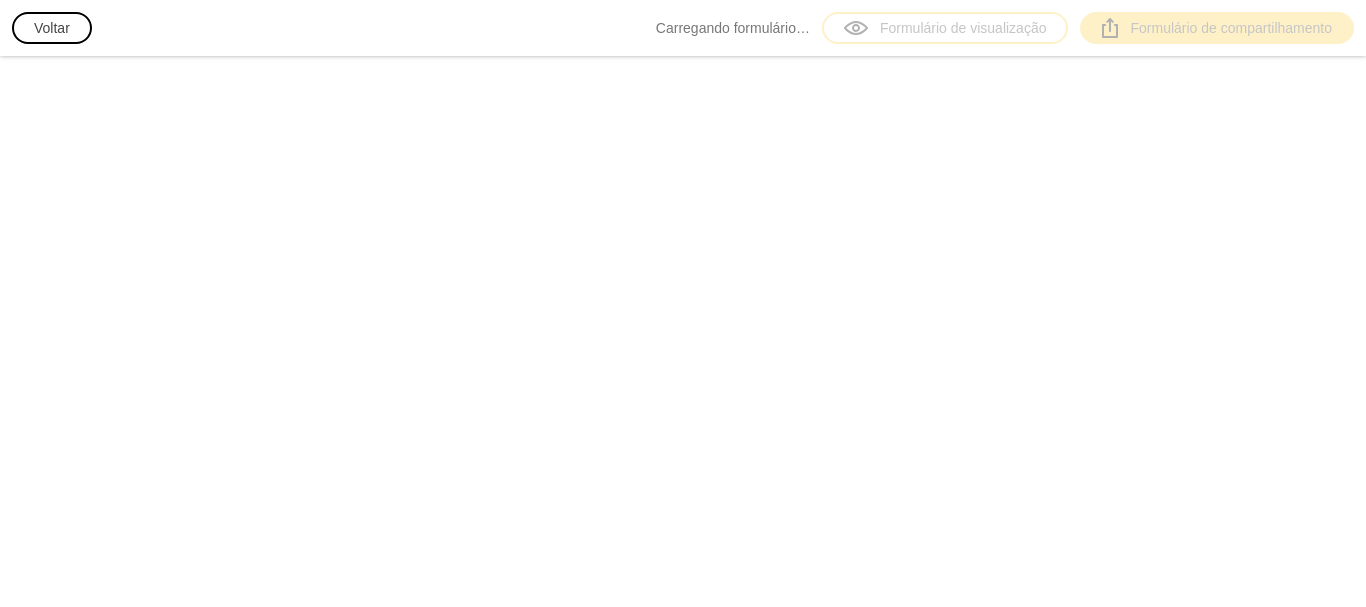 scroll, scrollTop: 0, scrollLeft: 0, axis: both 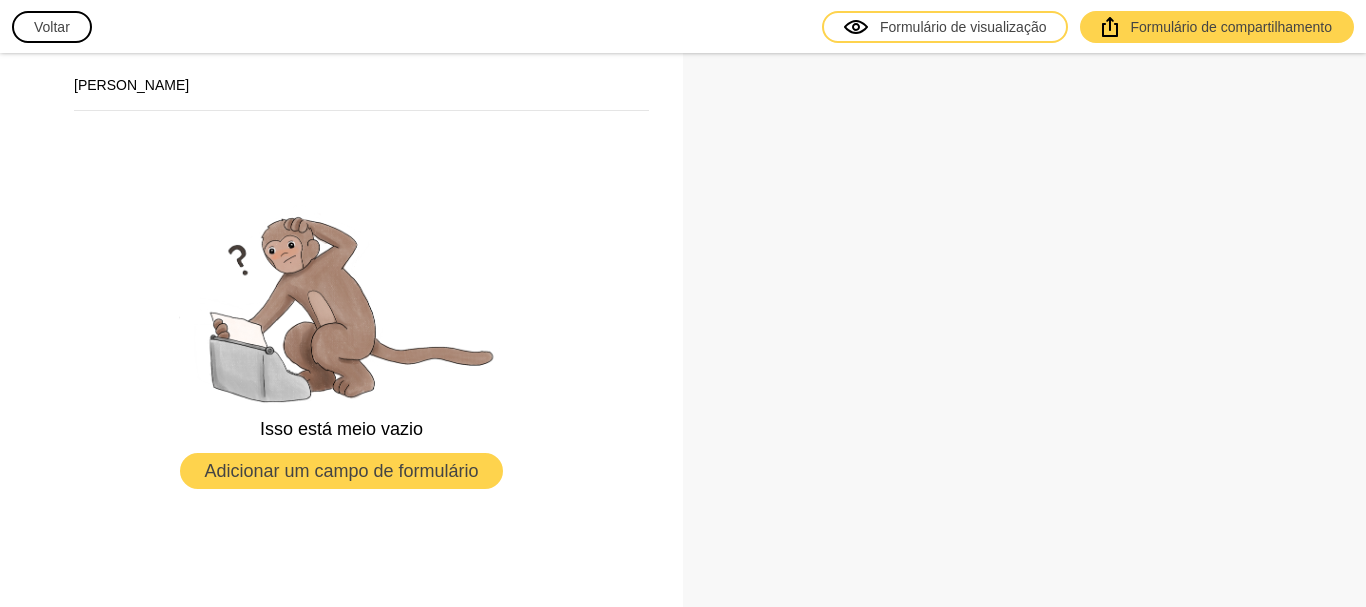 click on "[PERSON_NAME]" at bounding box center [131, 85] 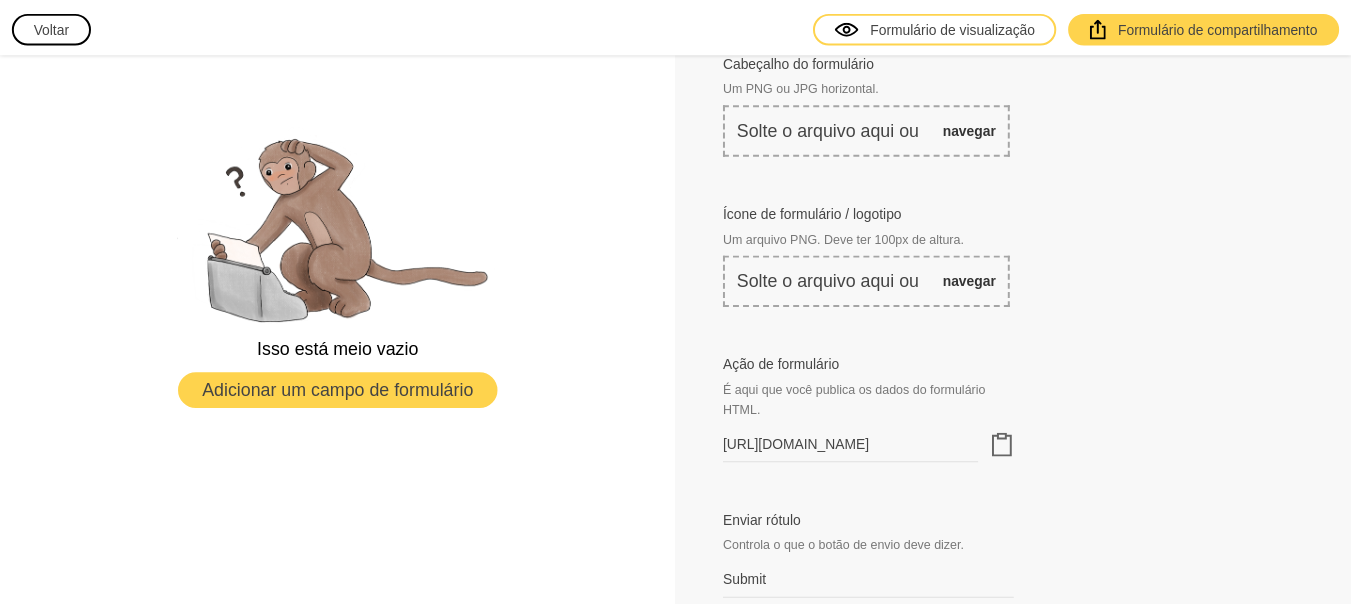 scroll, scrollTop: 500, scrollLeft: 0, axis: vertical 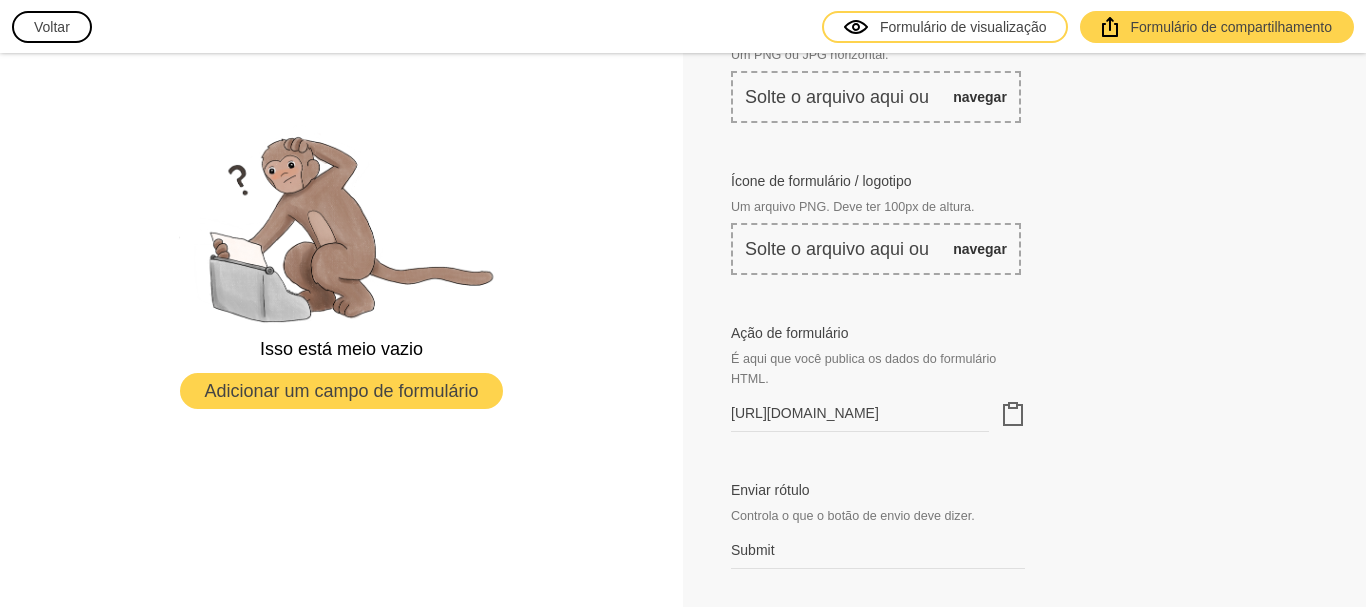 click 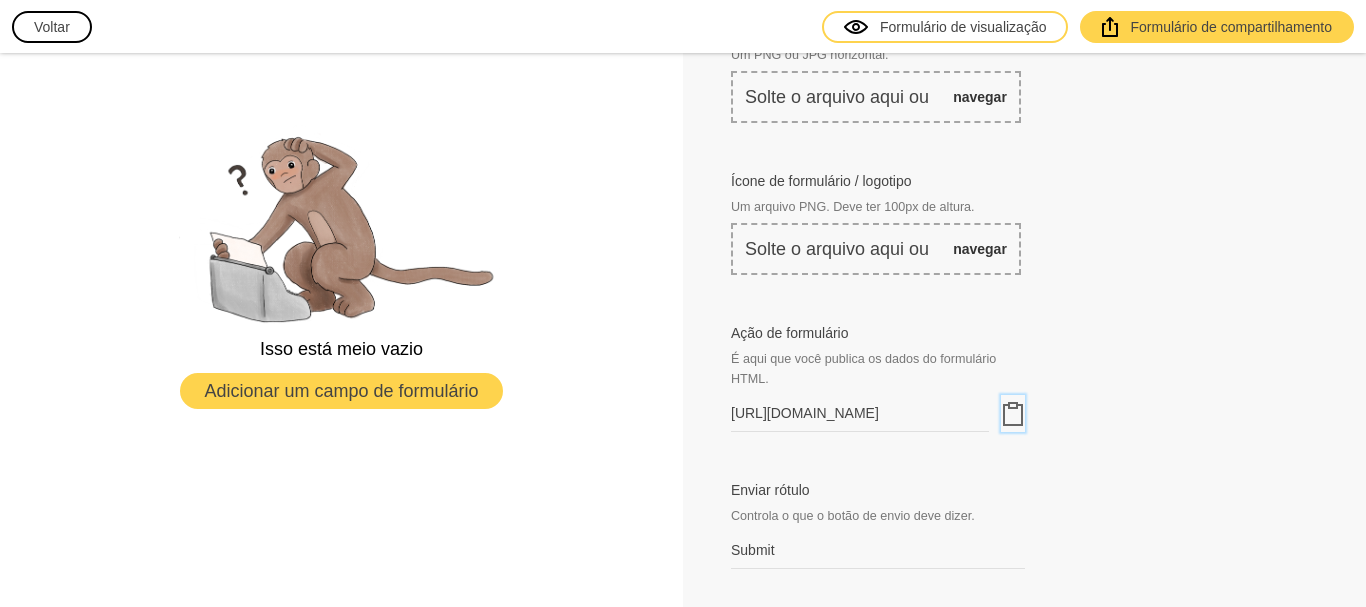 click 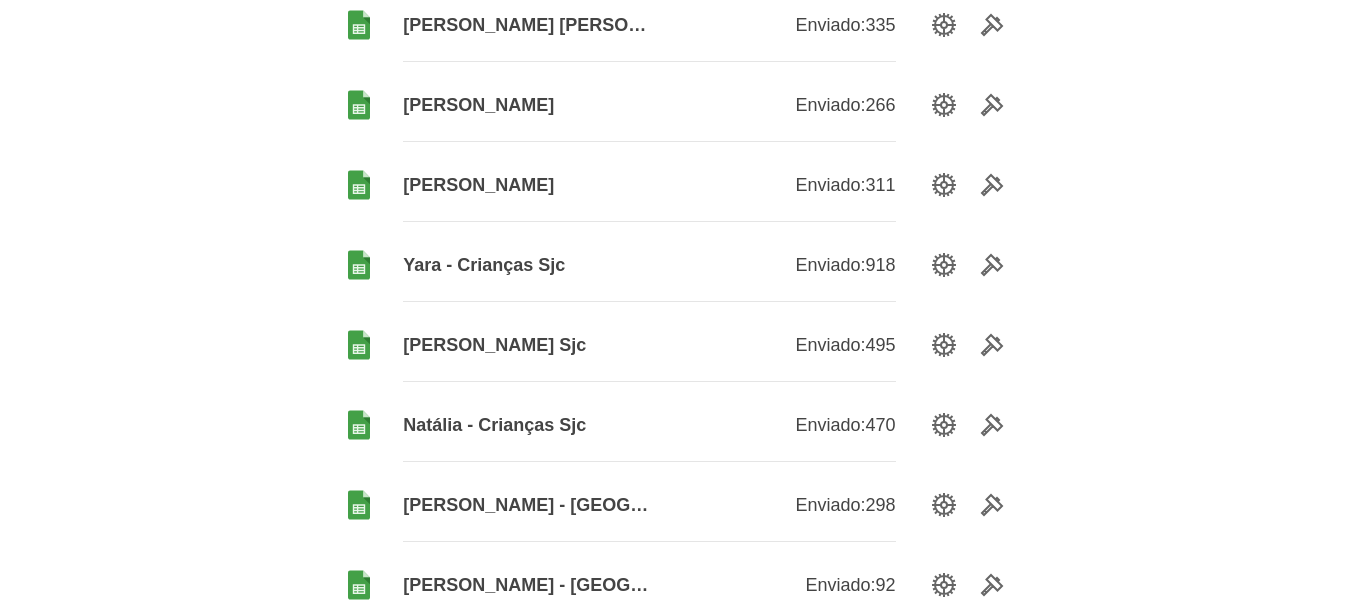 scroll, scrollTop: 1300, scrollLeft: 0, axis: vertical 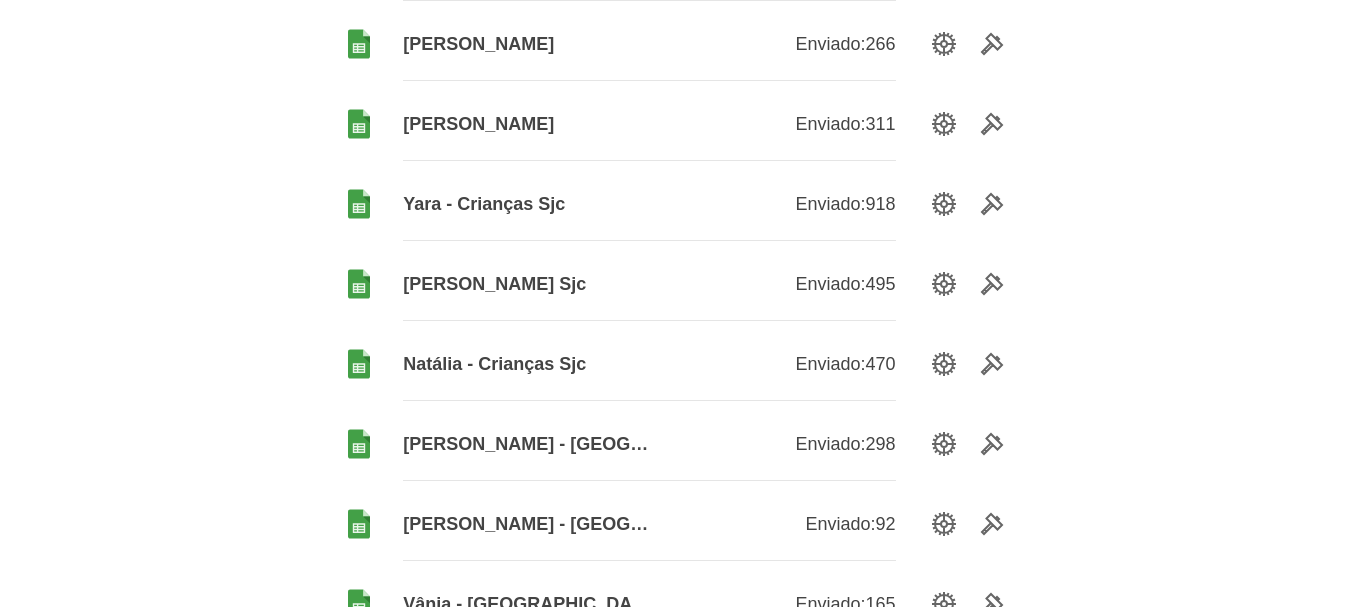 click on "Natália - Crianças Sjc" at bounding box center [526, 364] 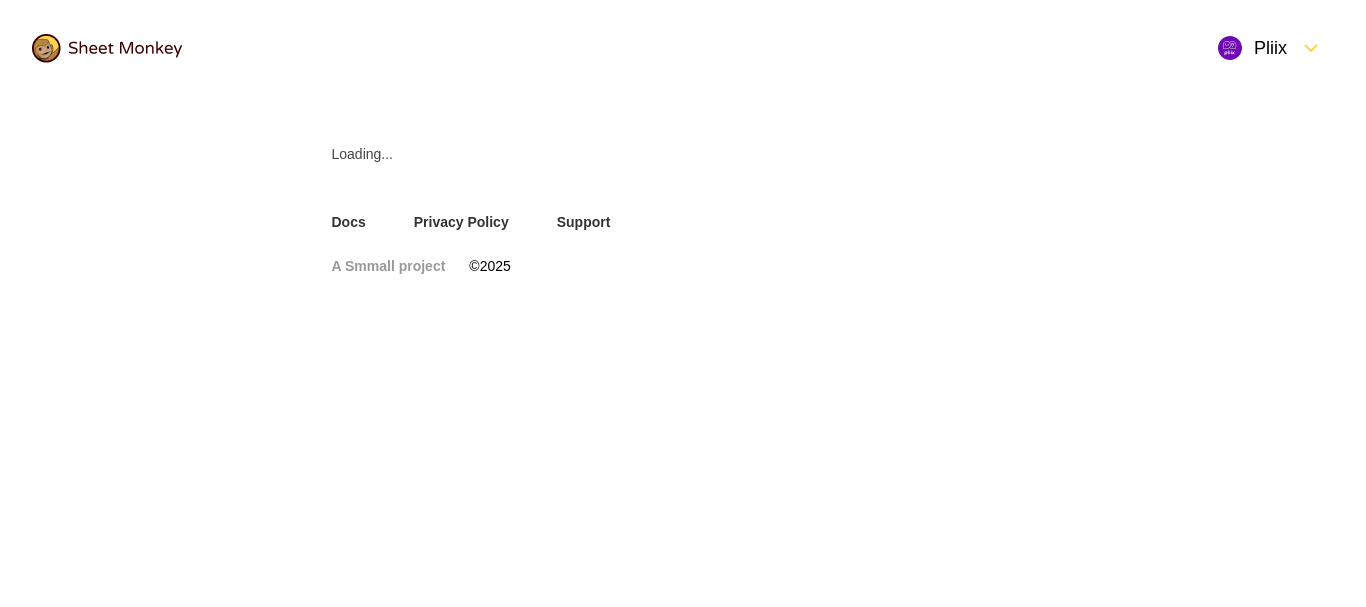 scroll, scrollTop: 0, scrollLeft: 0, axis: both 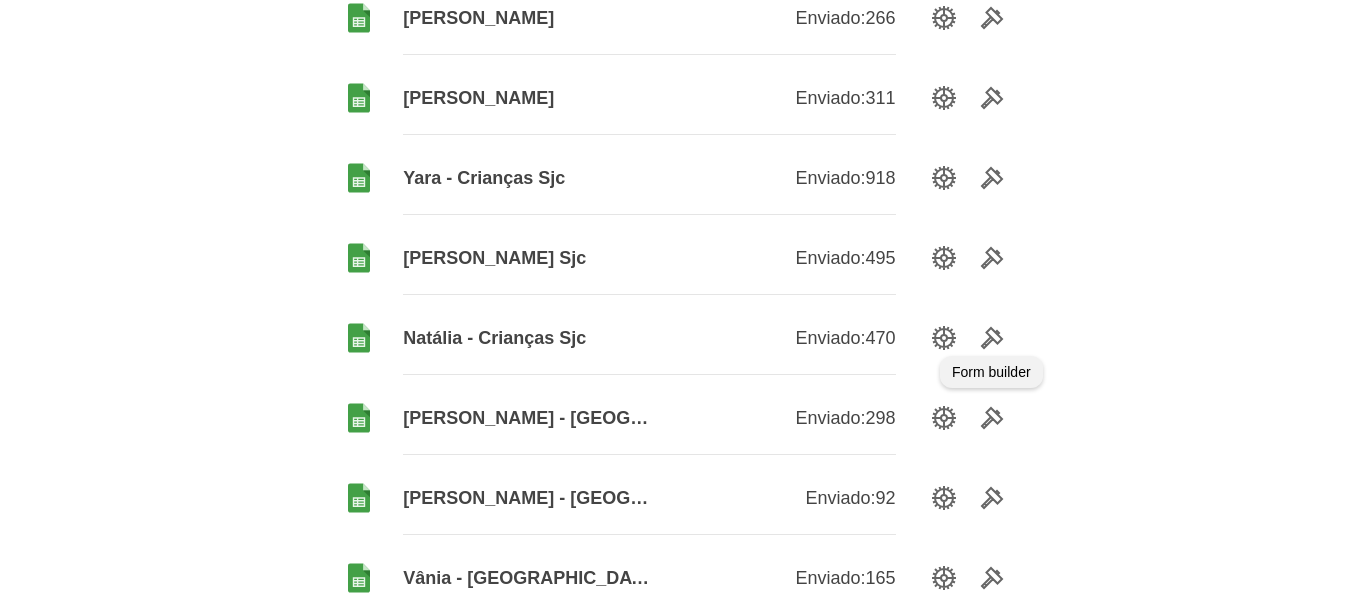 click 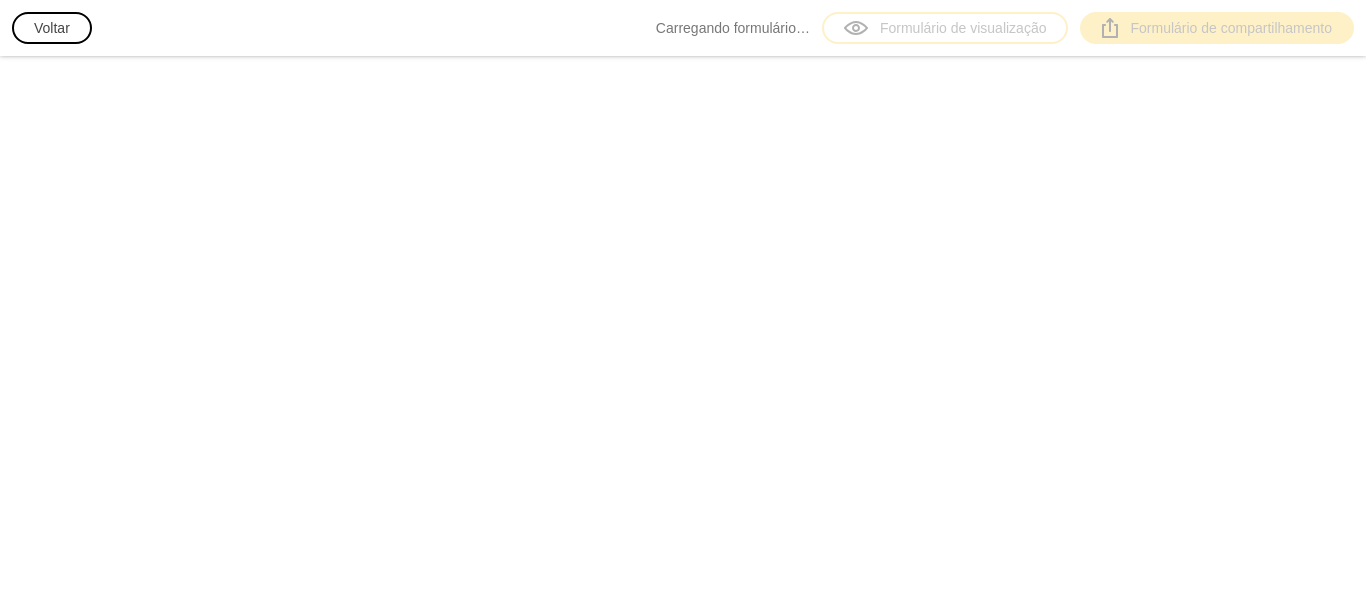 scroll, scrollTop: 0, scrollLeft: 0, axis: both 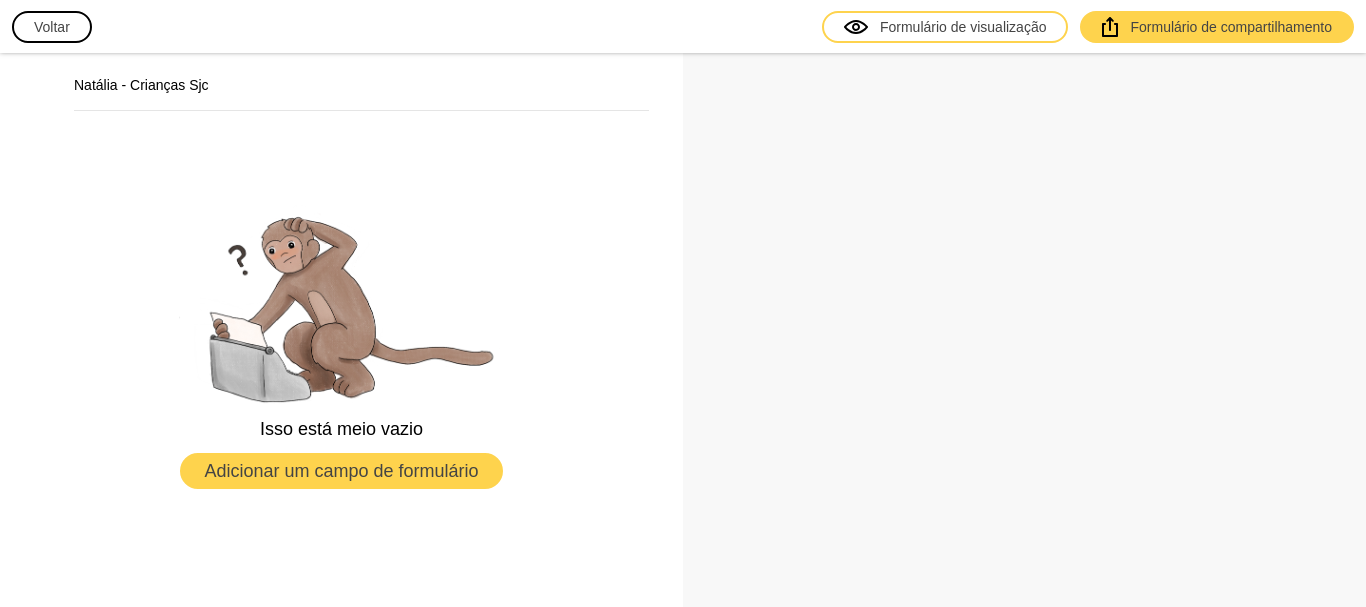 click on "Natália - Crianças Sjc" at bounding box center (141, 85) 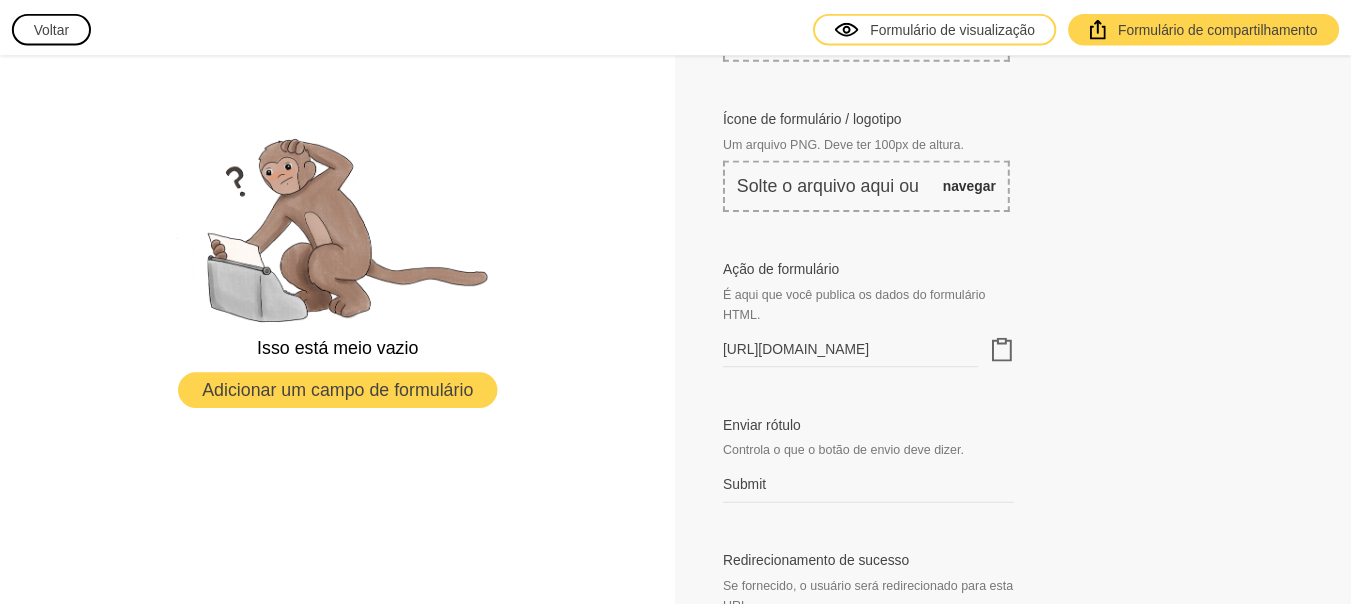 scroll, scrollTop: 600, scrollLeft: 0, axis: vertical 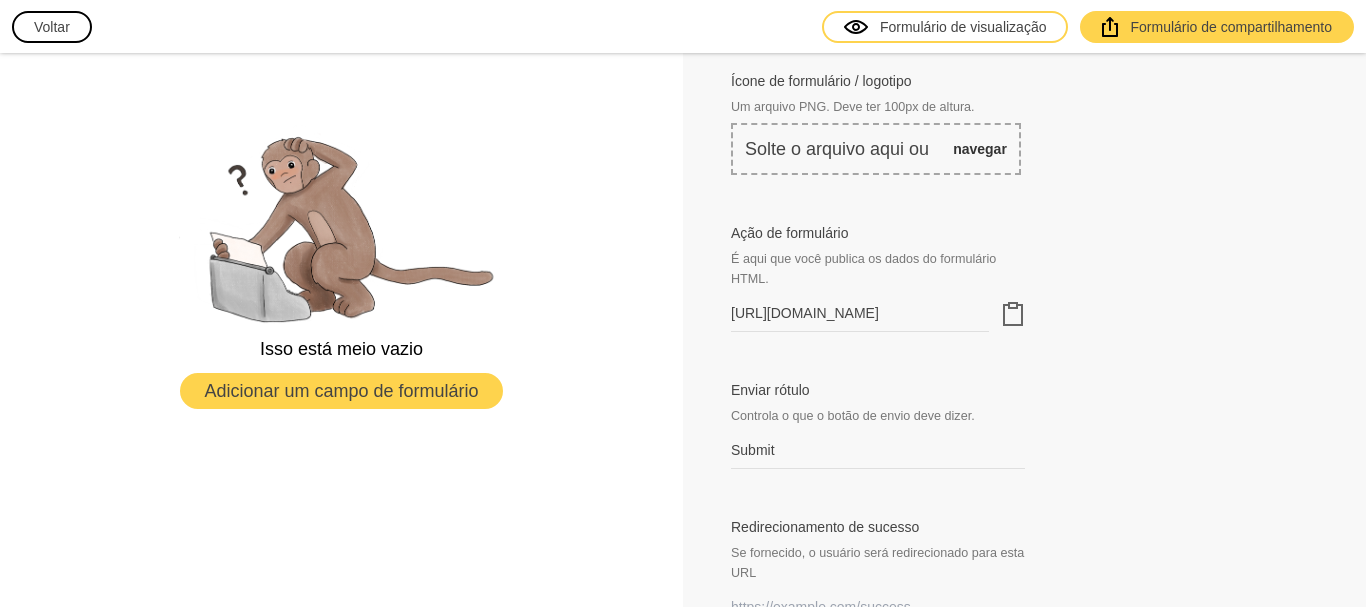 click 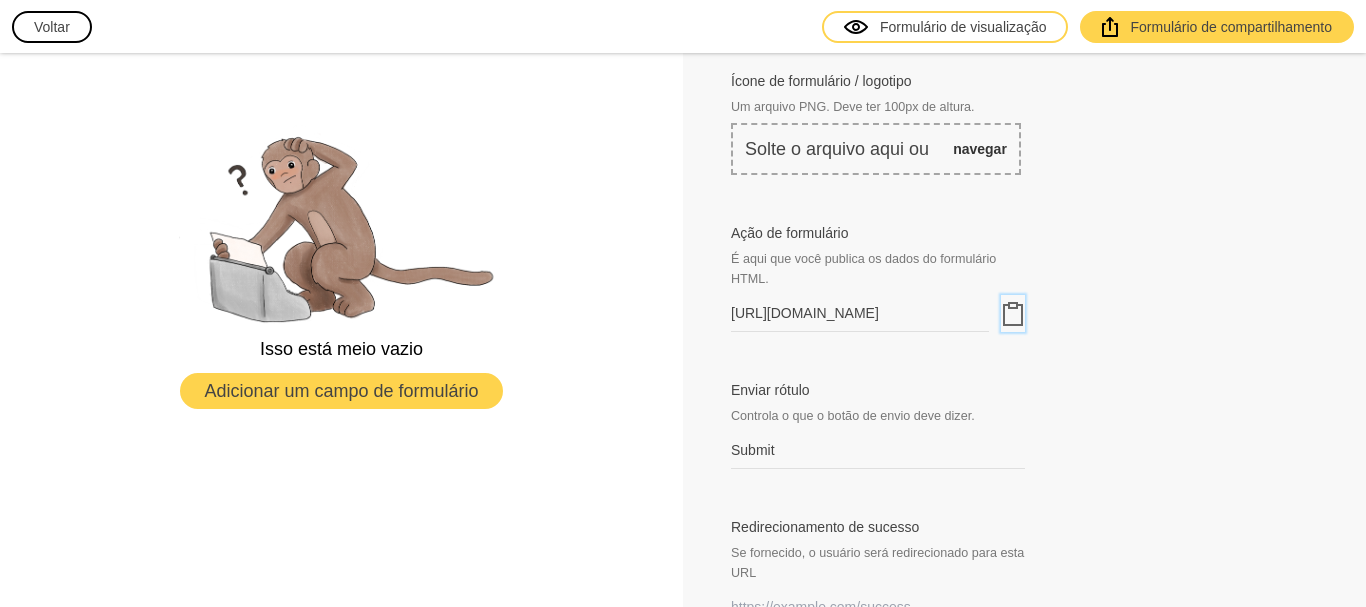click on "Voltar" at bounding box center (52, 27) 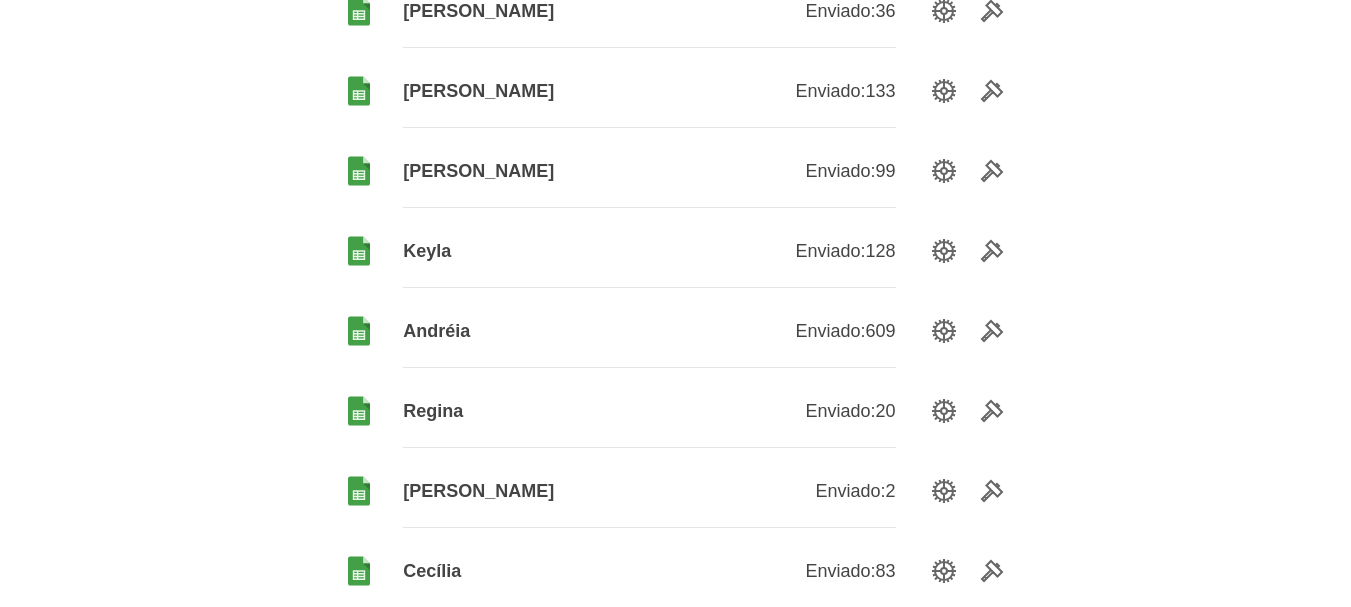 scroll, scrollTop: 400, scrollLeft: 0, axis: vertical 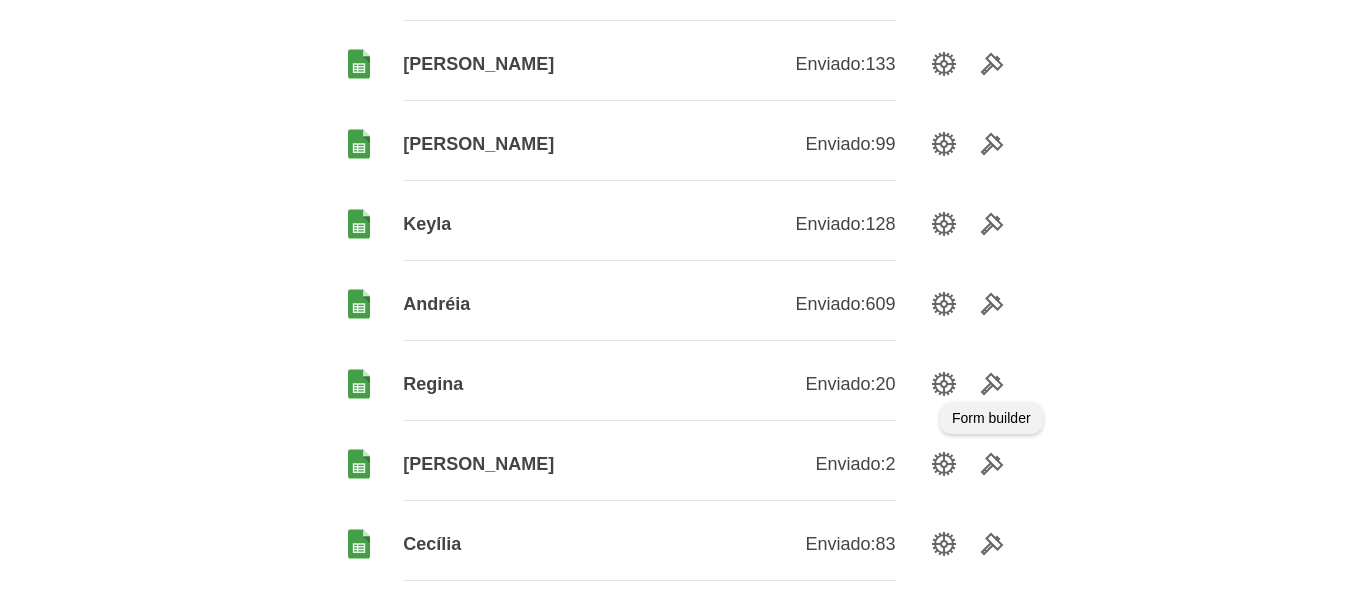 click 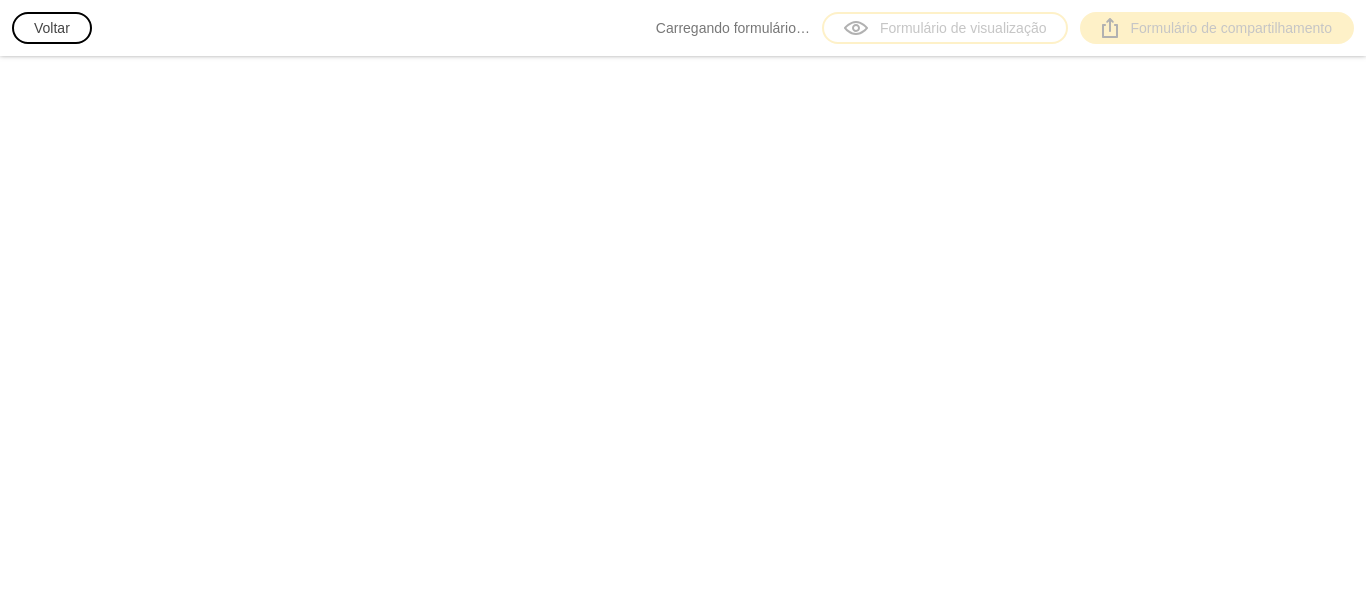 scroll, scrollTop: 0, scrollLeft: 0, axis: both 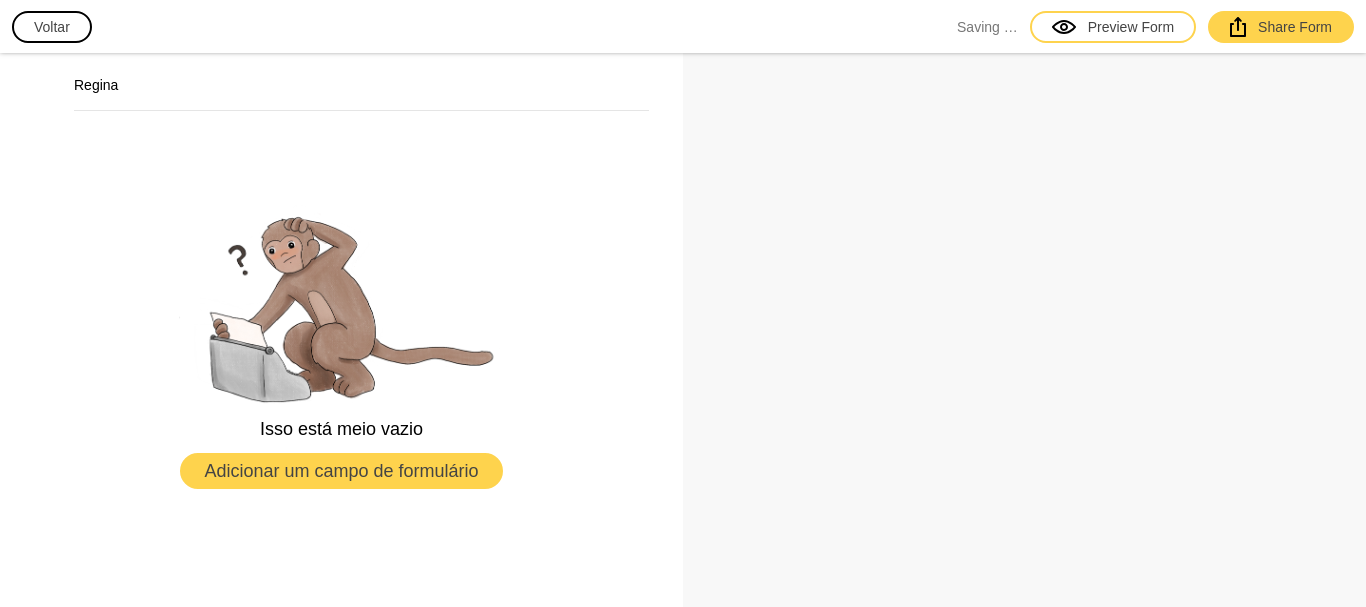 click on "Regina" at bounding box center (361, 93) 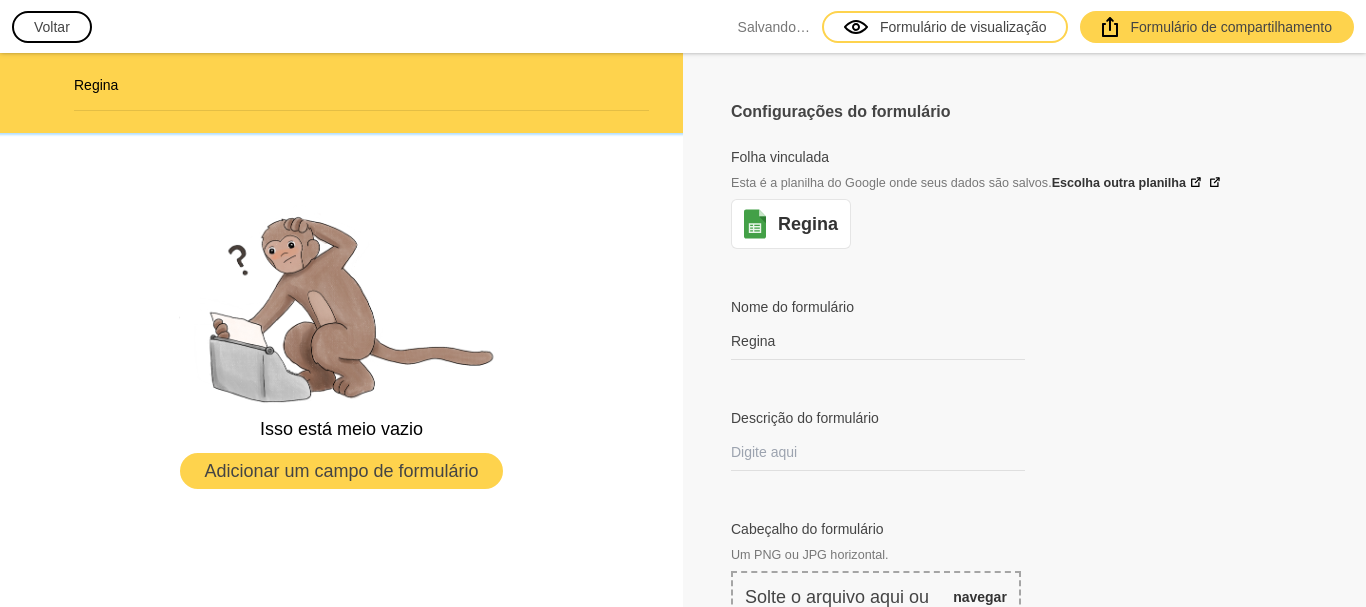click on "Regina" at bounding box center [791, 224] 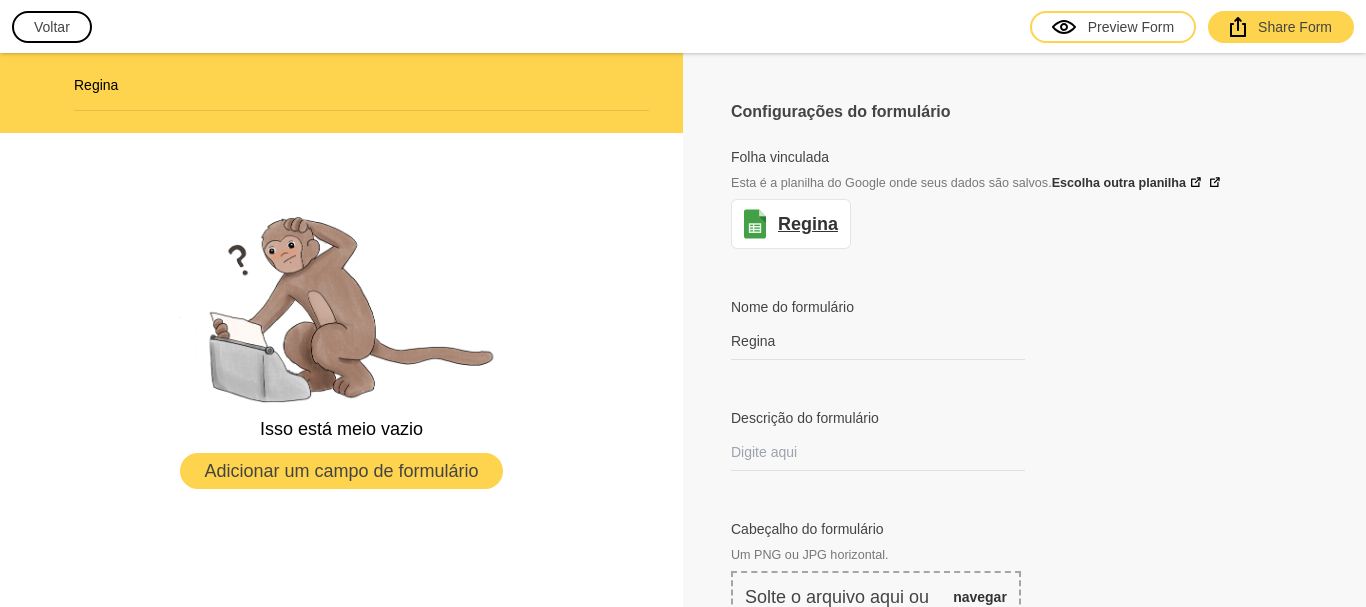 click on "Regina" at bounding box center [808, 224] 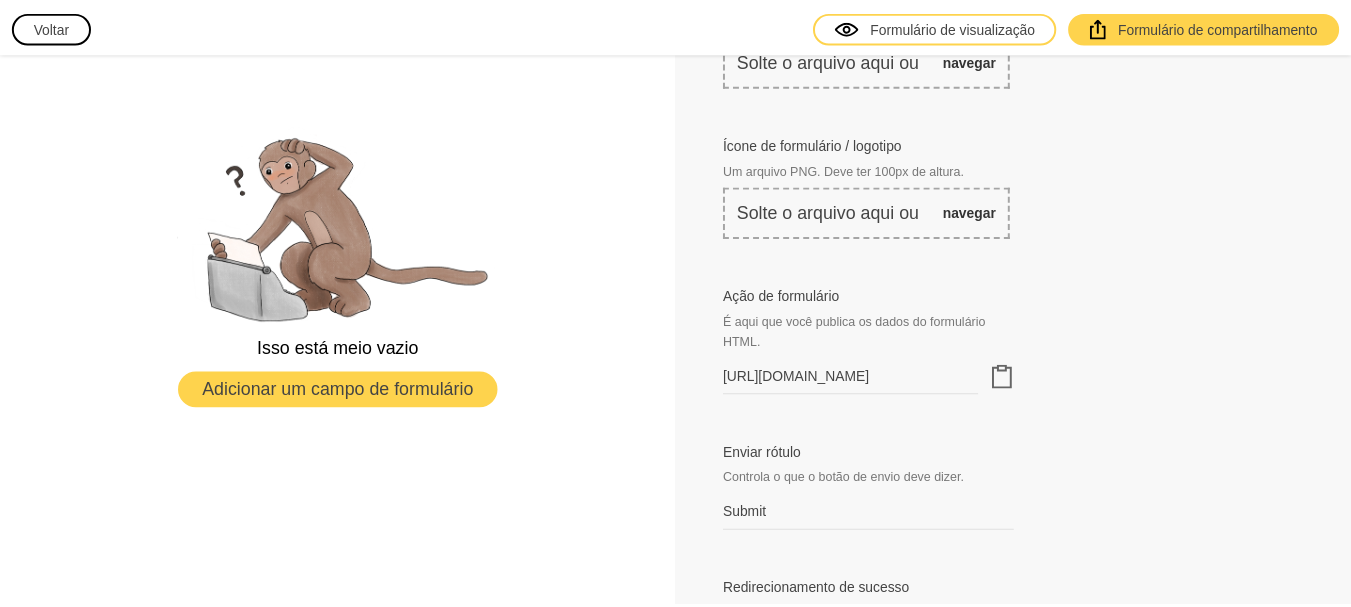 scroll, scrollTop: 700, scrollLeft: 0, axis: vertical 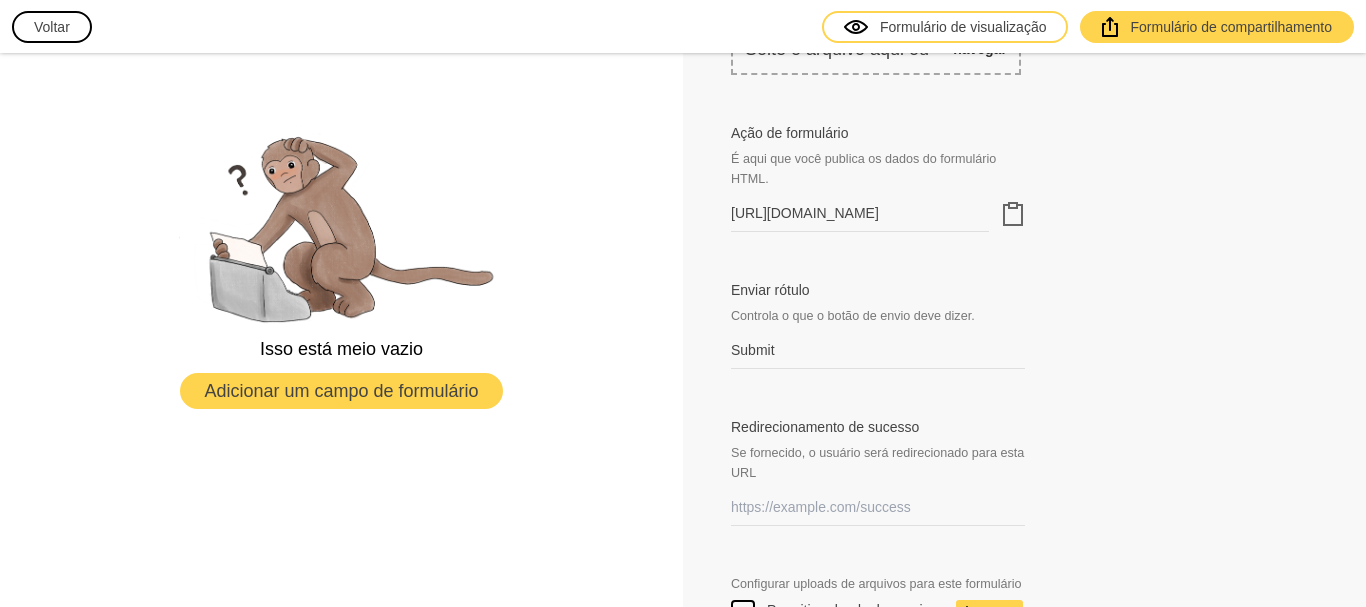 click at bounding box center (995, 213) 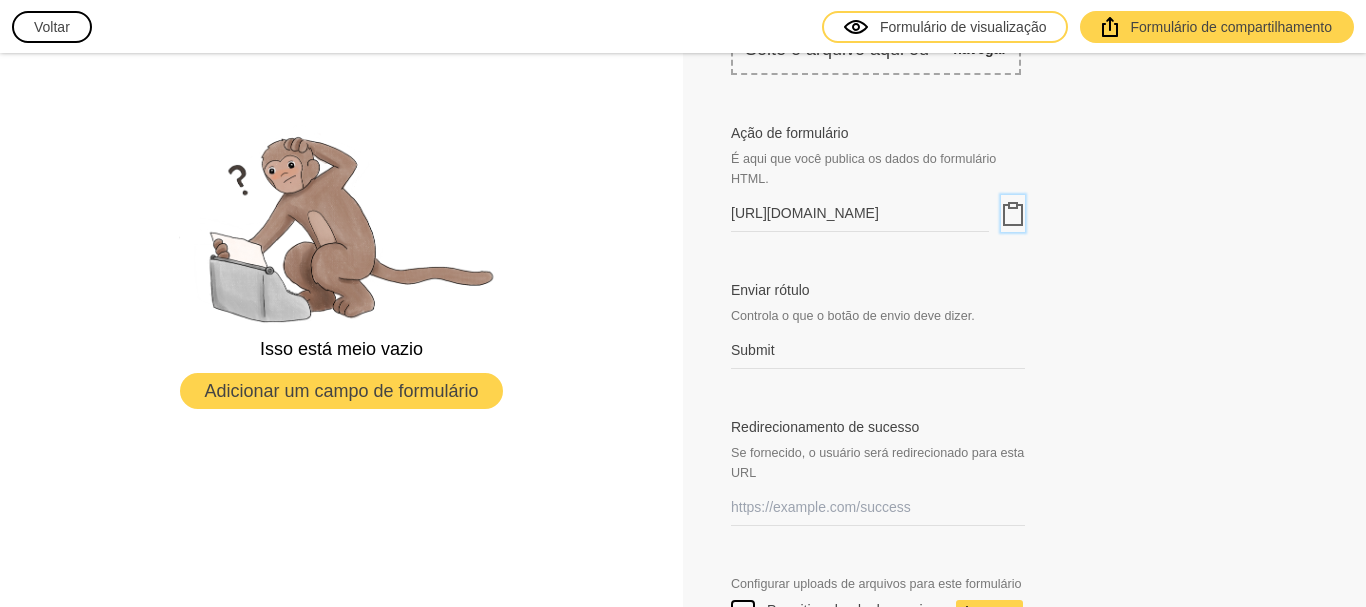 click 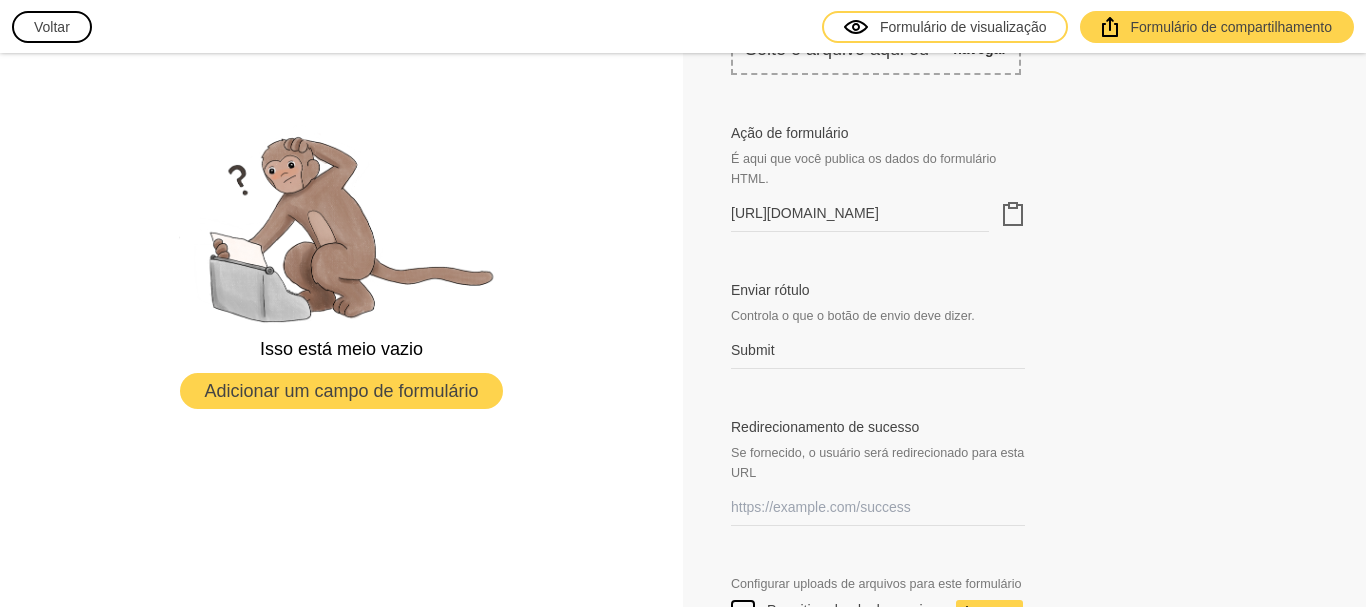 click on "Isso está meio vazio Adicionar um campo de formulário" at bounding box center [341, 265] 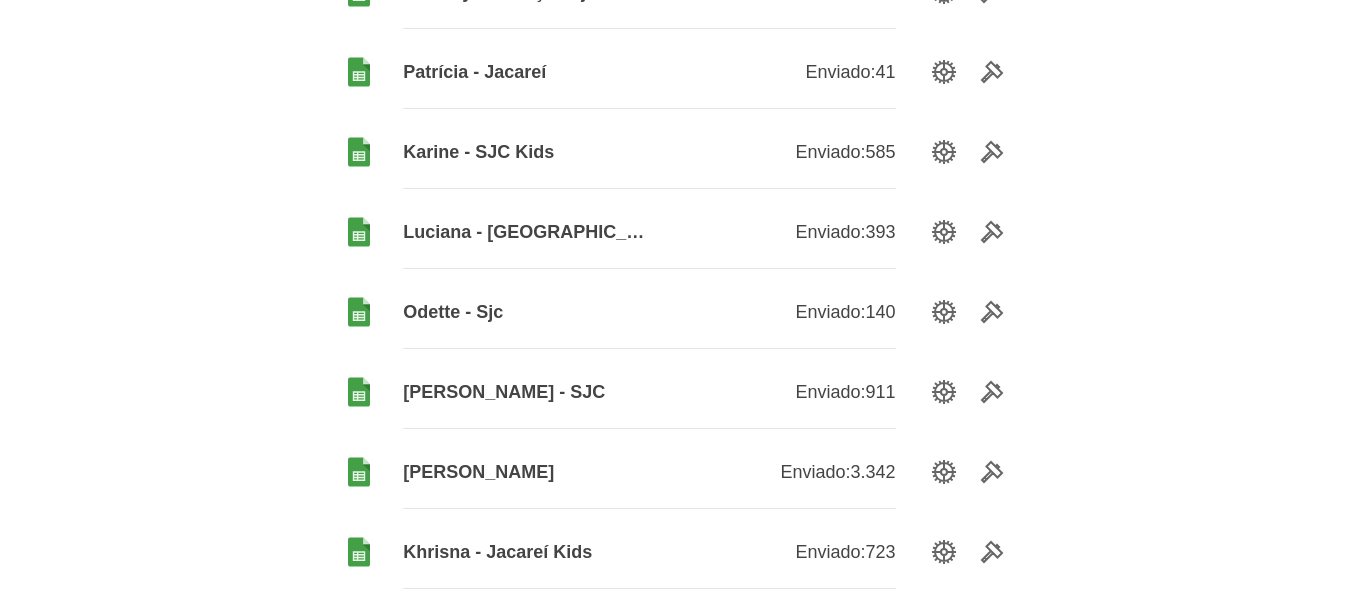 scroll, scrollTop: 3661, scrollLeft: 0, axis: vertical 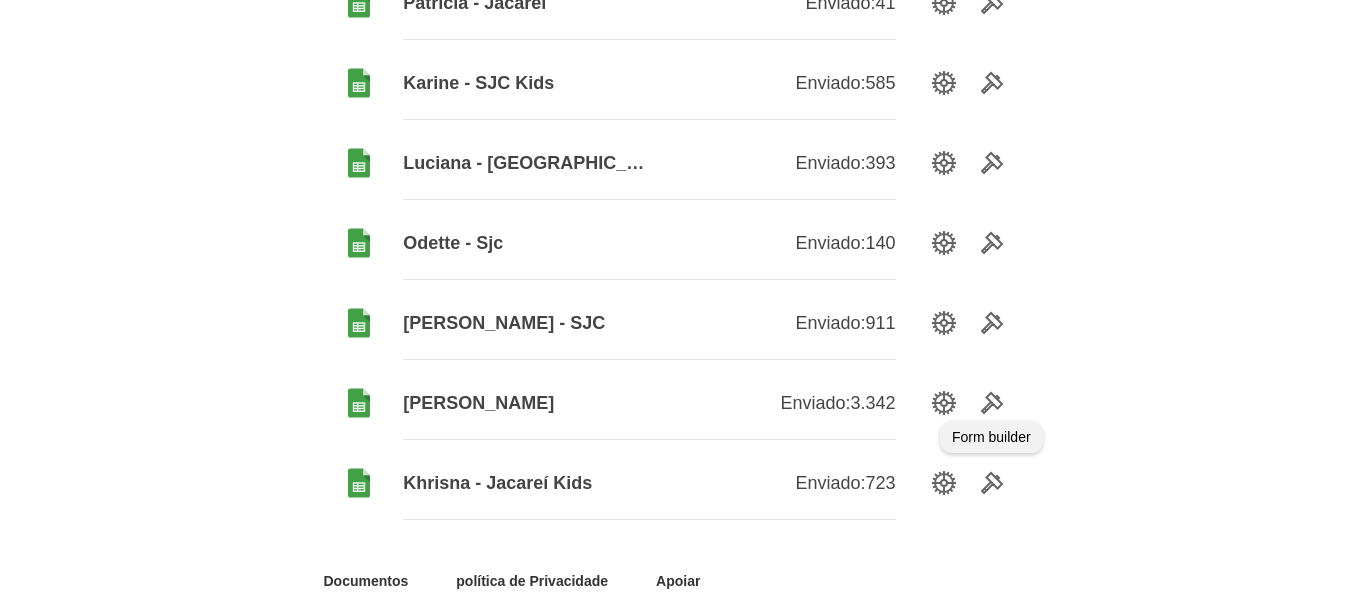 click 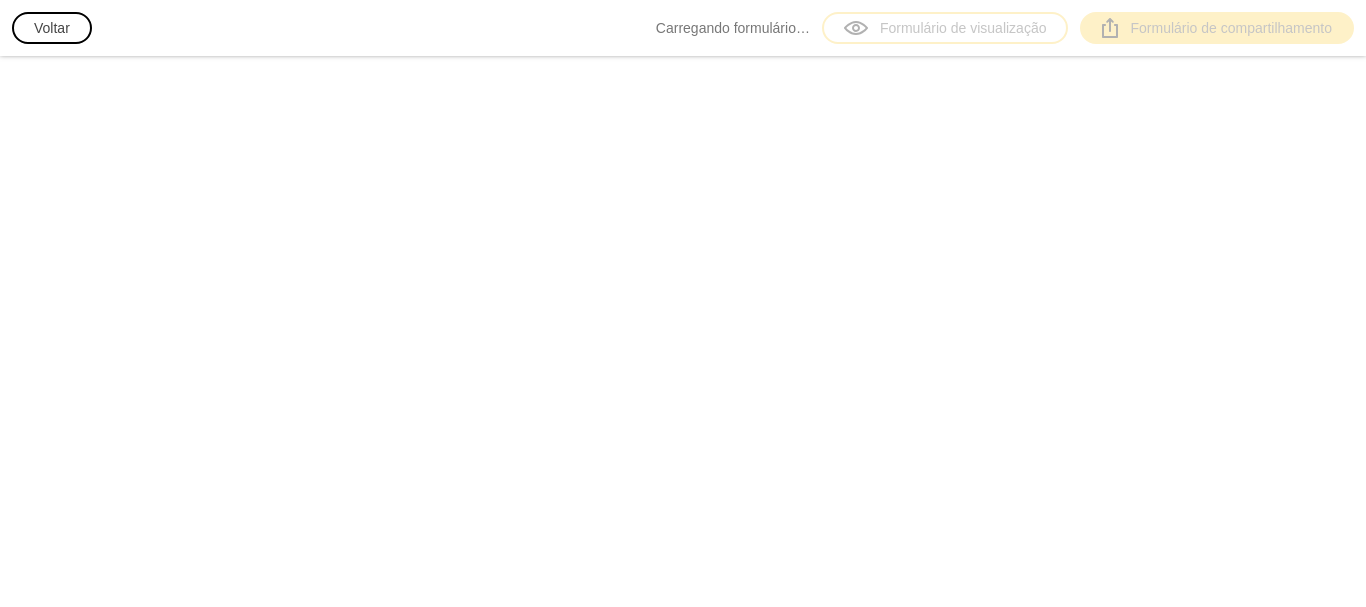 scroll, scrollTop: 0, scrollLeft: 0, axis: both 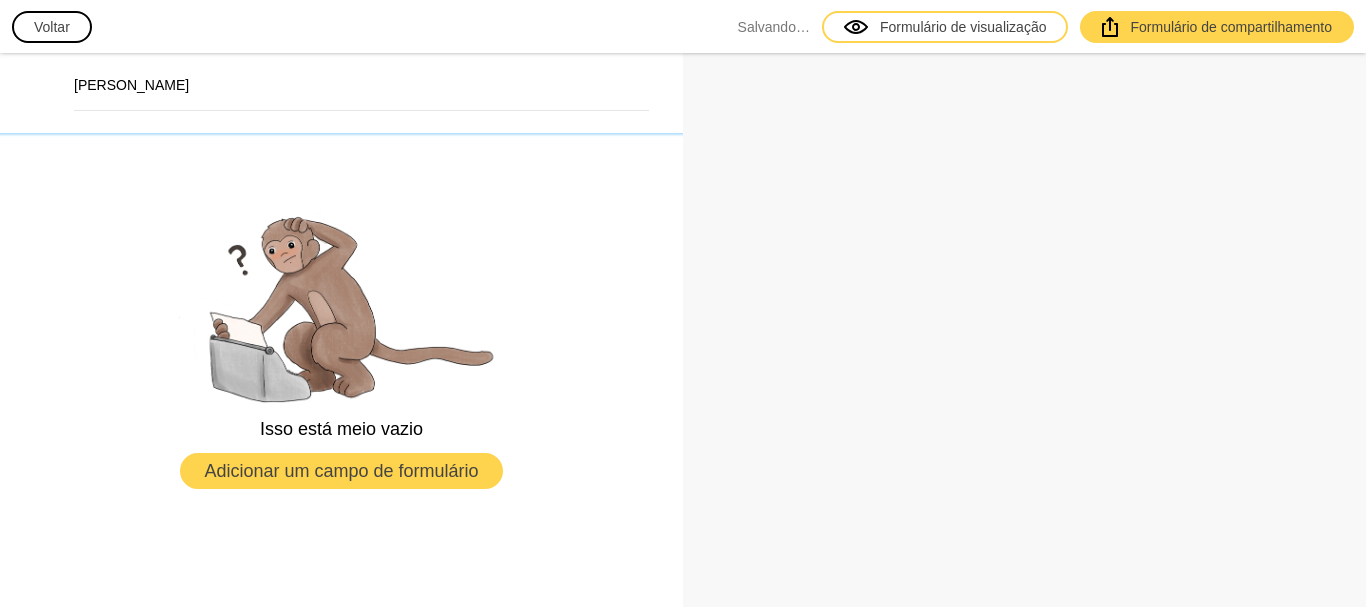 click on "Sandra - SJC" at bounding box center (361, 93) 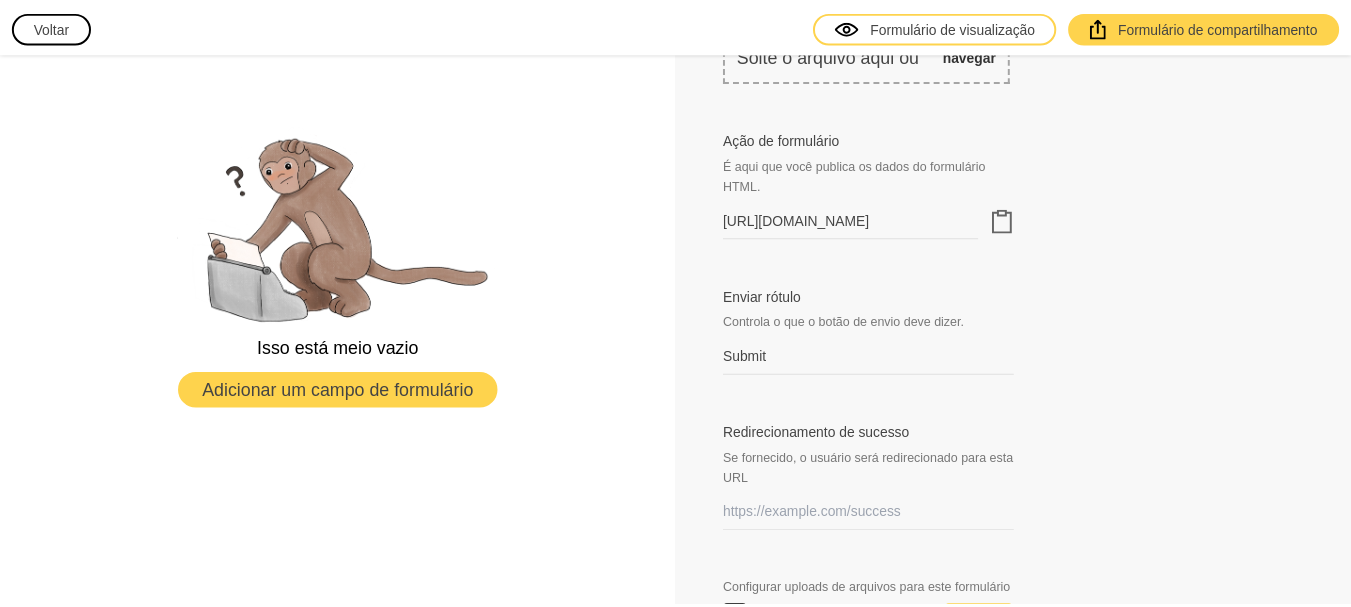 scroll, scrollTop: 700, scrollLeft: 0, axis: vertical 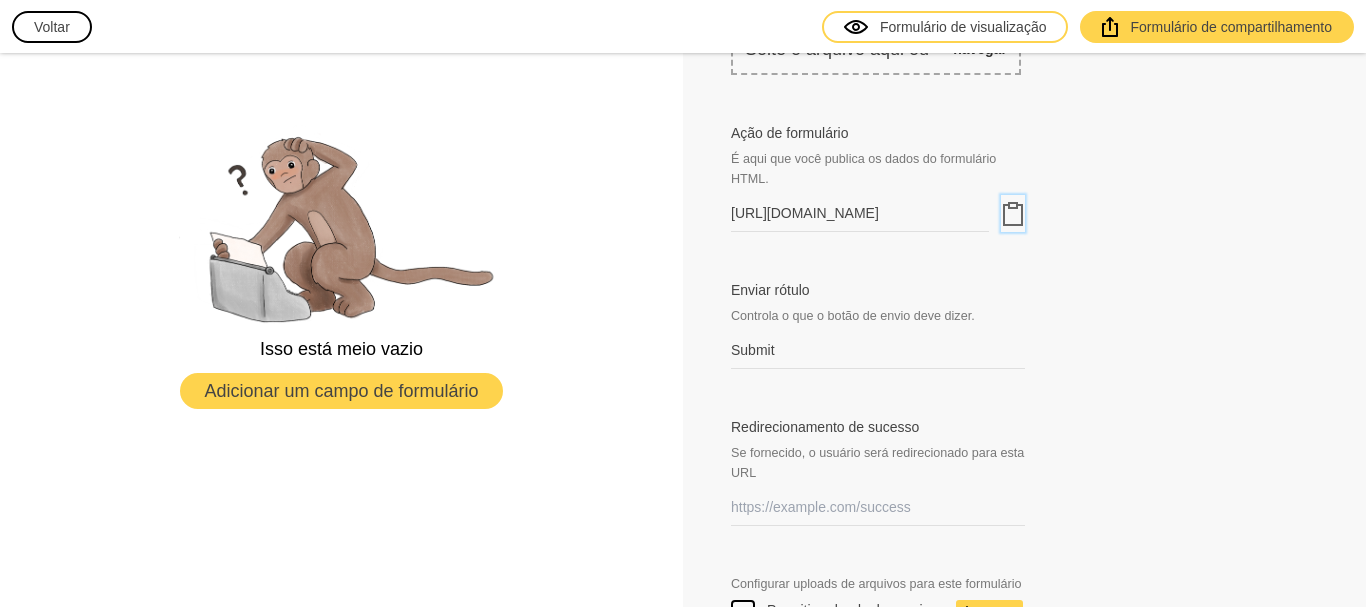 click 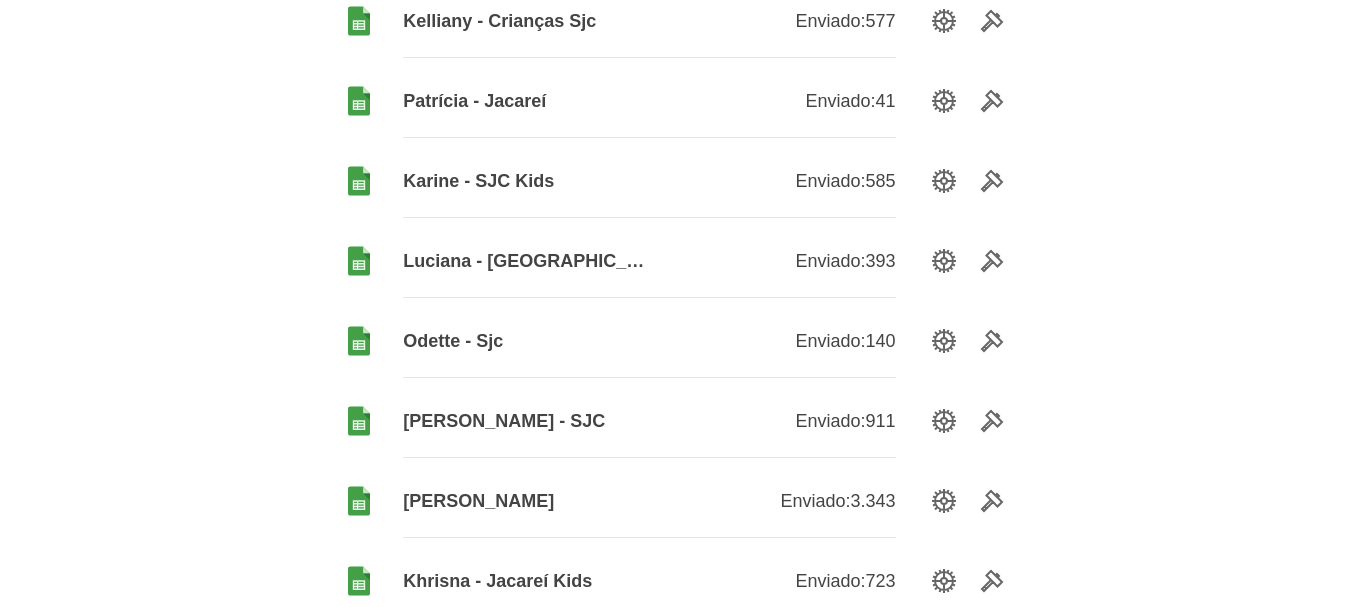 scroll, scrollTop: 3525, scrollLeft: 0, axis: vertical 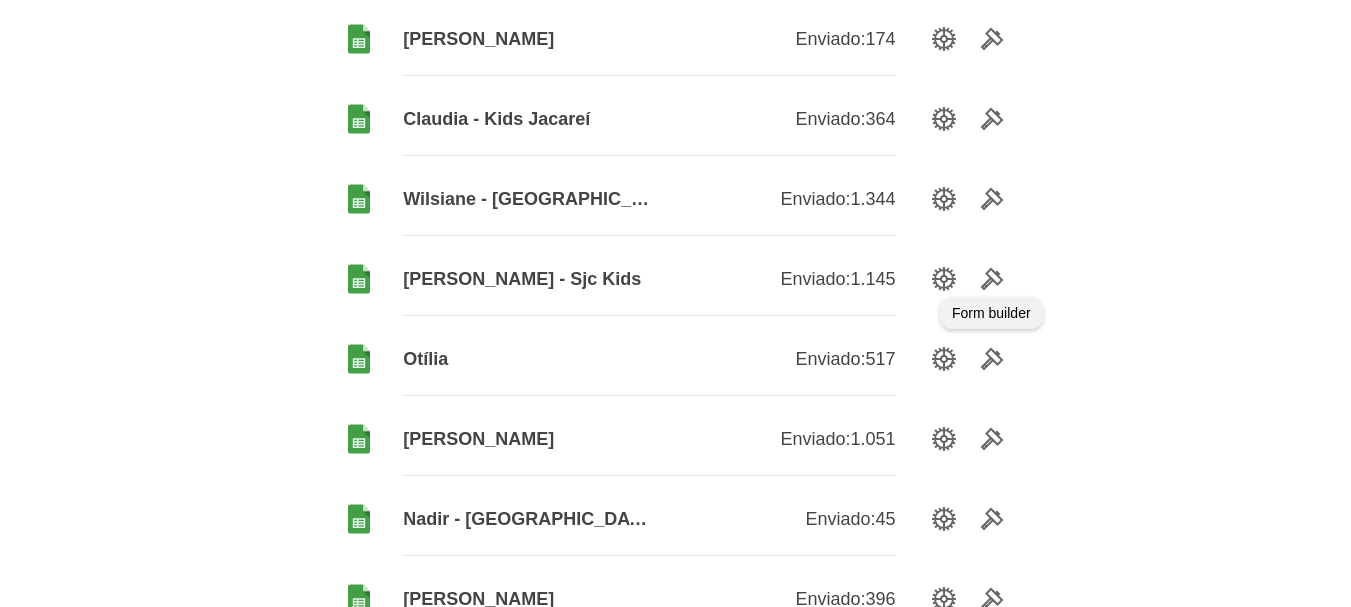 click 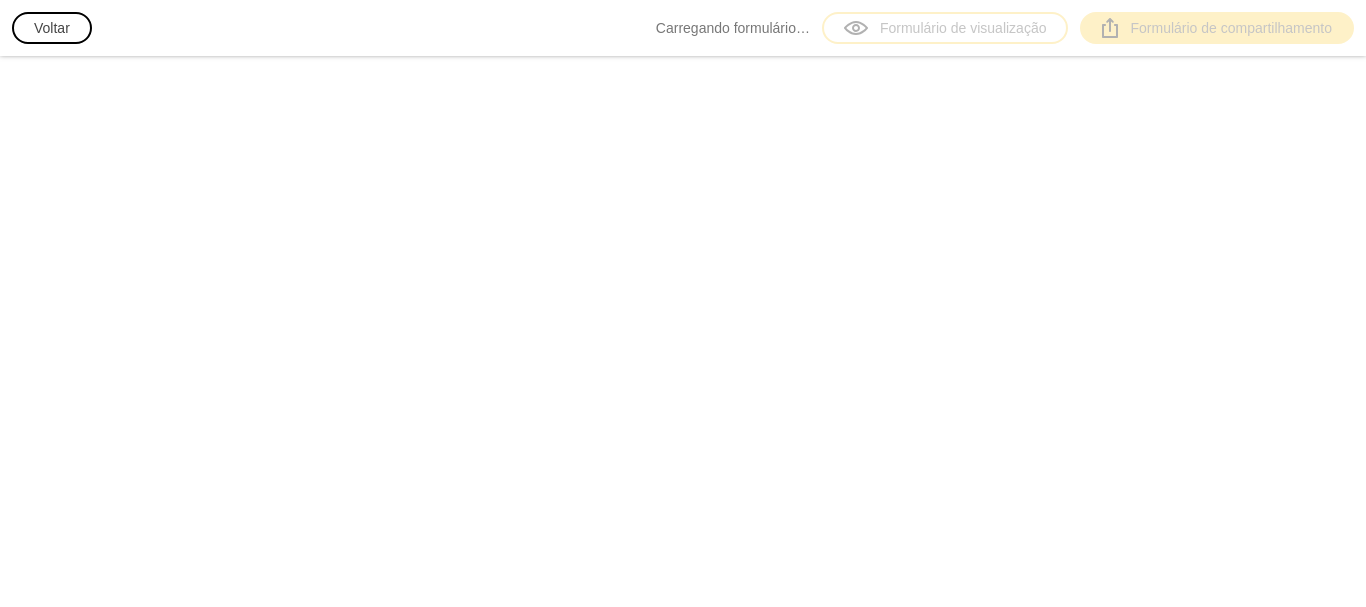 scroll, scrollTop: 0, scrollLeft: 0, axis: both 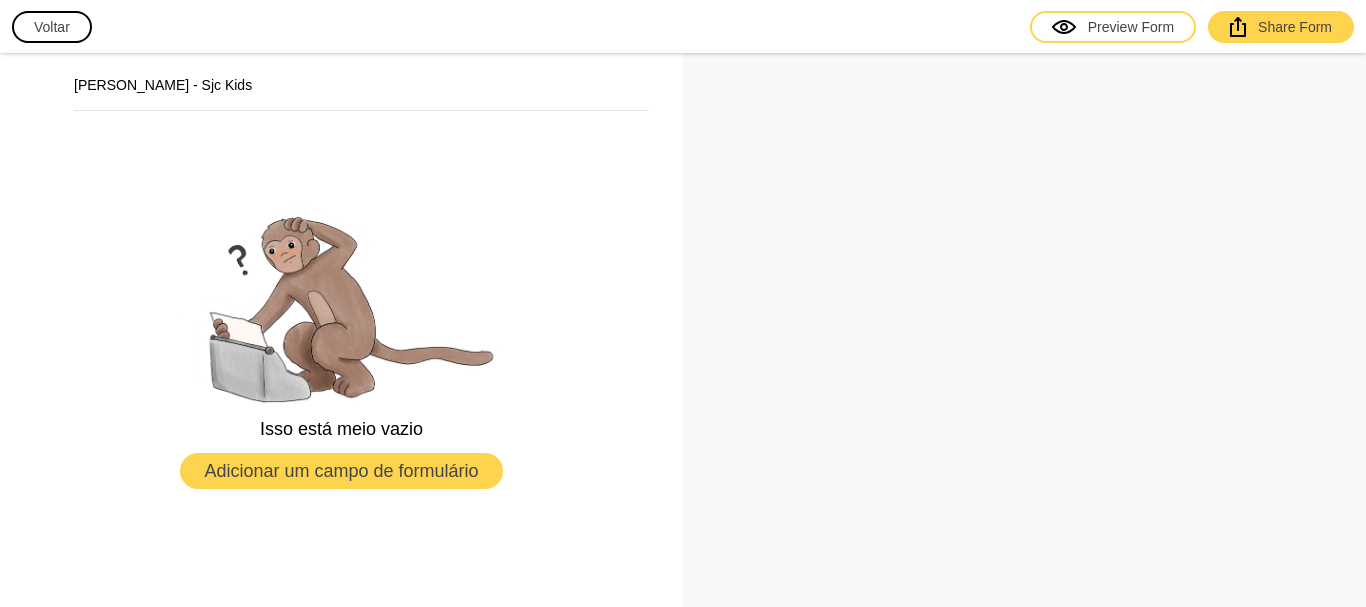 click on "[PERSON_NAME] - Sjc Kids" at bounding box center [361, 85] 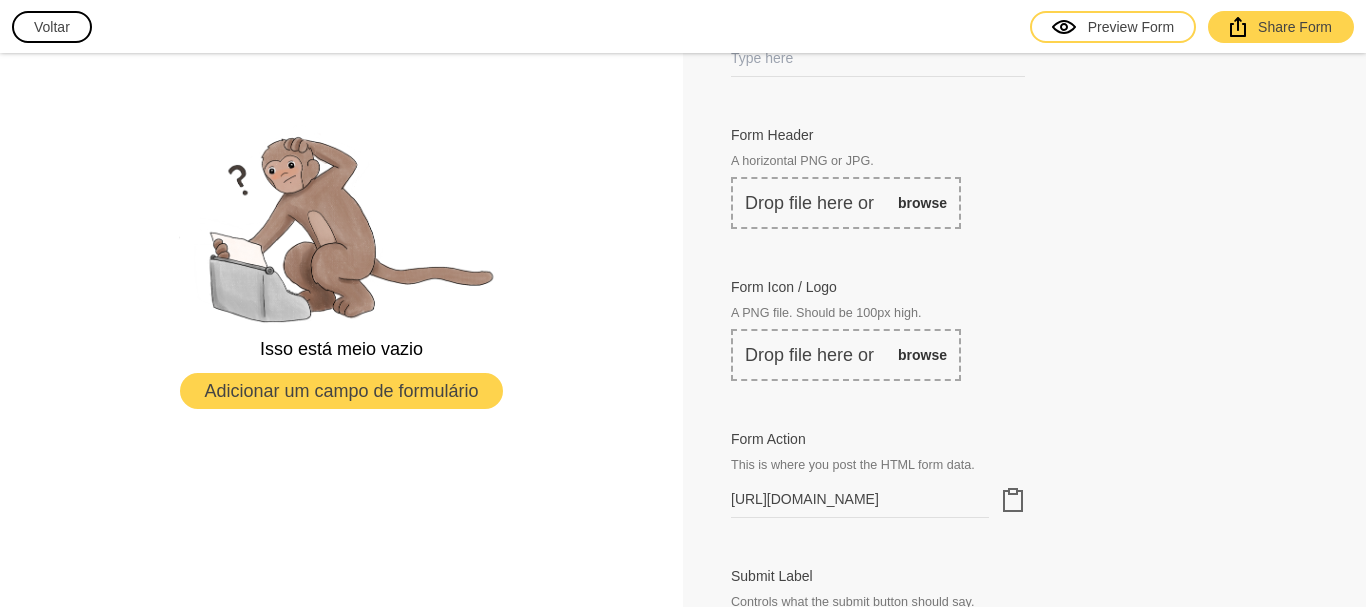 scroll, scrollTop: 400, scrollLeft: 0, axis: vertical 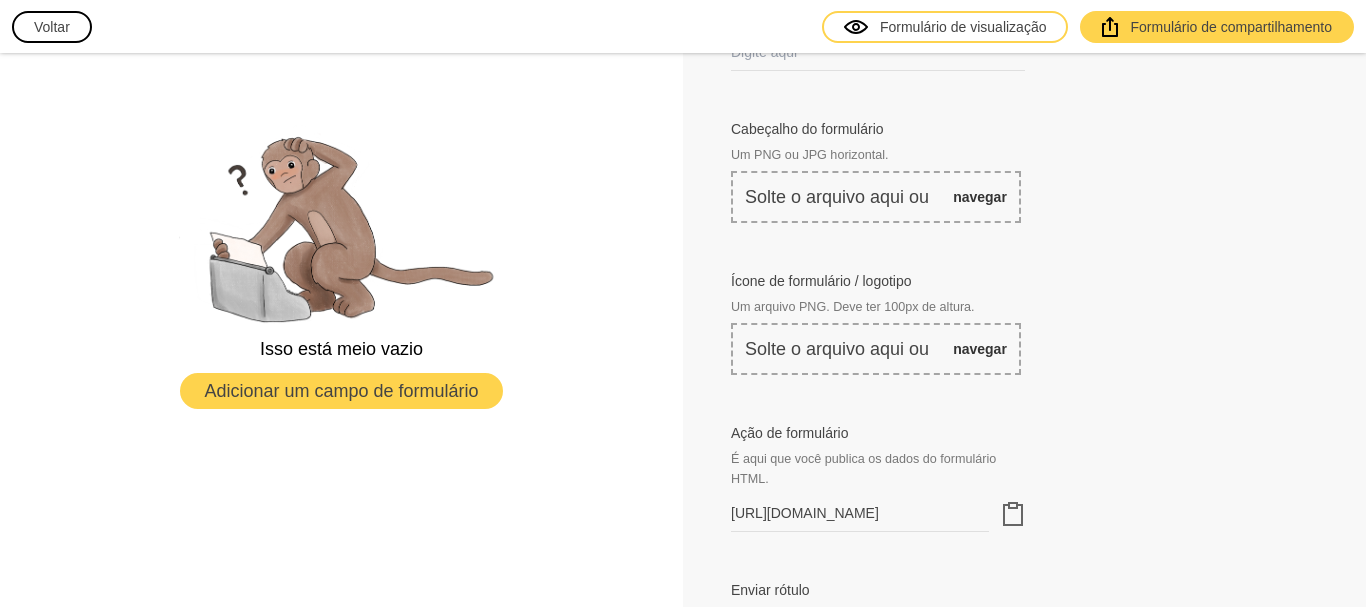 click on "Ação de formulário É aqui que você publica os dados do formulário HTML. [URL][DOMAIN_NAME]" at bounding box center [878, 477] 